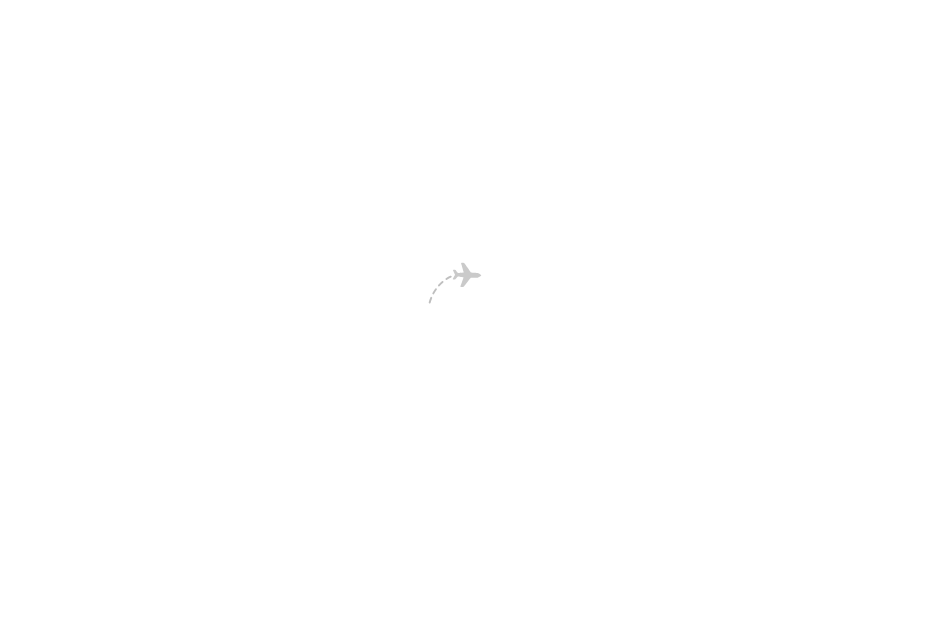 scroll, scrollTop: 0, scrollLeft: 0, axis: both 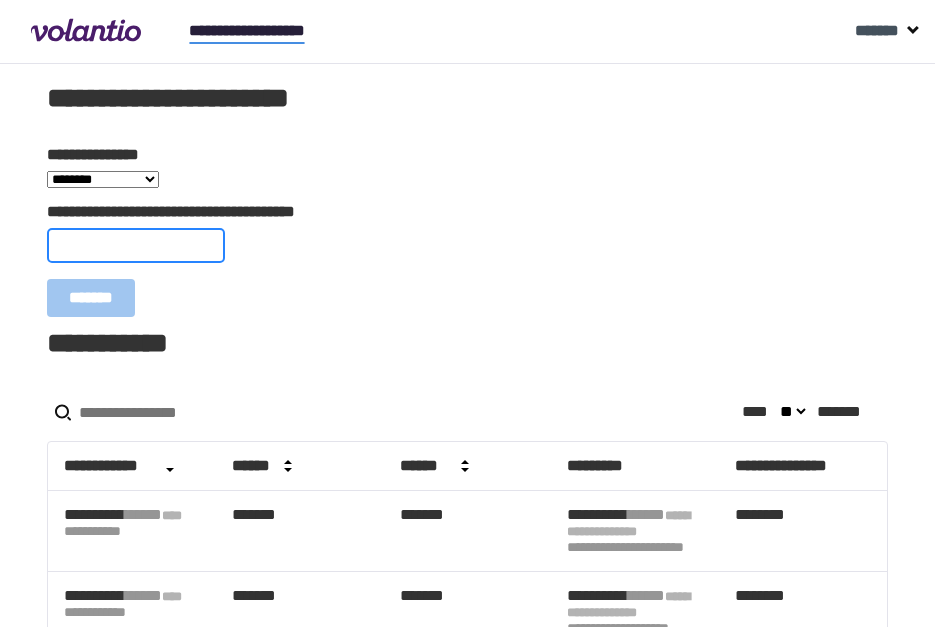 click on "**********" at bounding box center (136, 245) 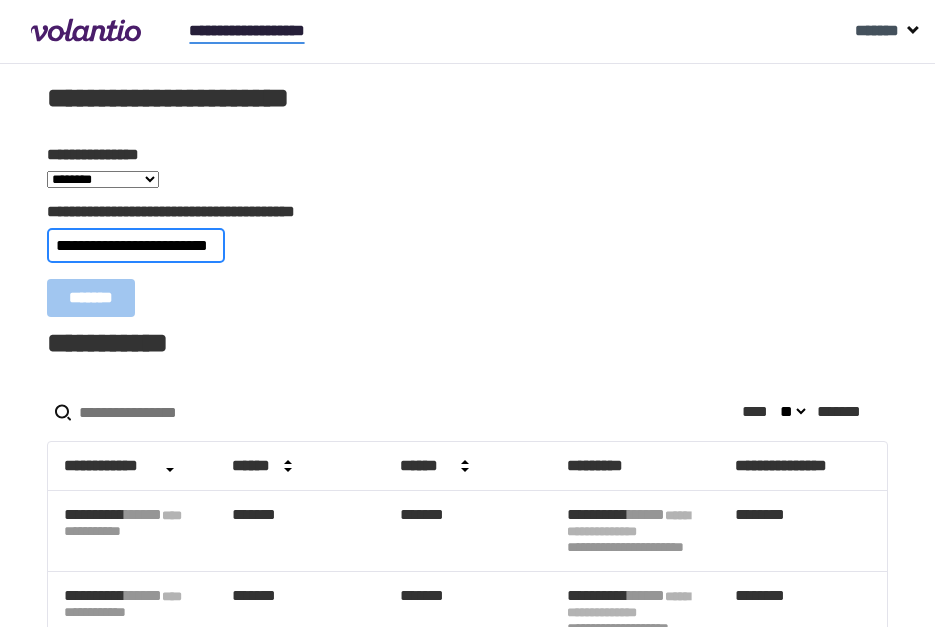 scroll, scrollTop: 0, scrollLeft: 14, axis: horizontal 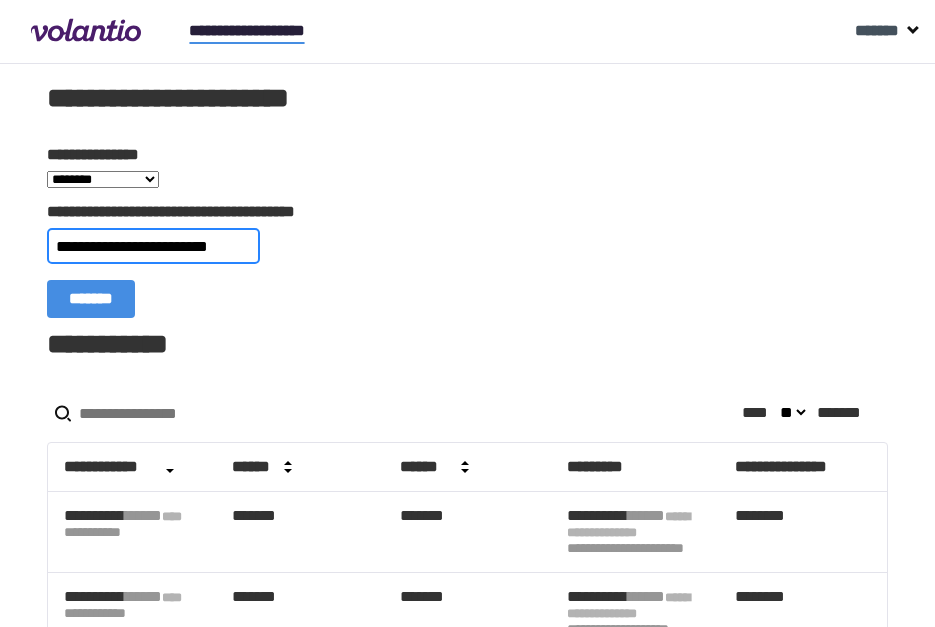 type on "**********" 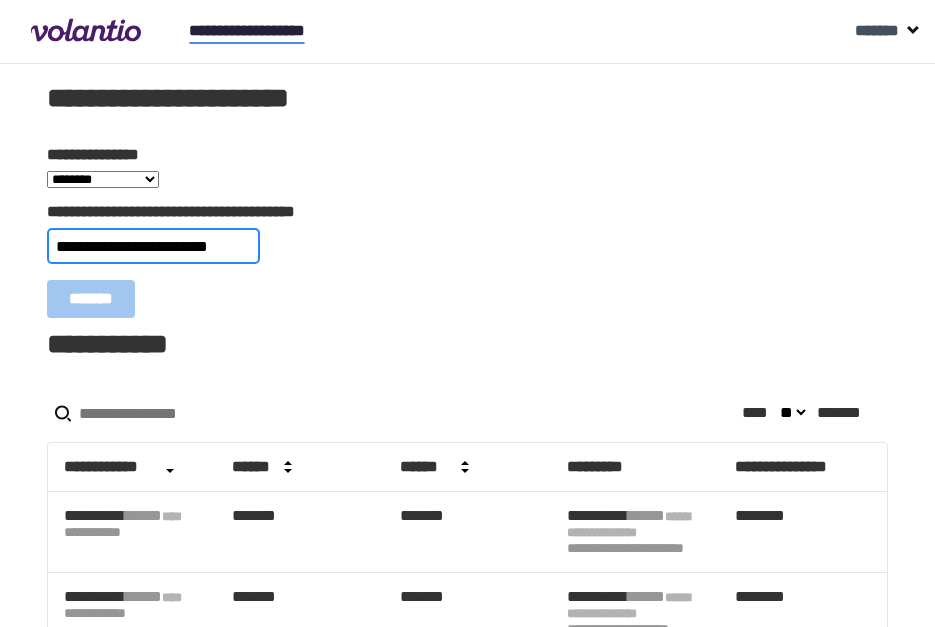 scroll, scrollTop: 0, scrollLeft: 0, axis: both 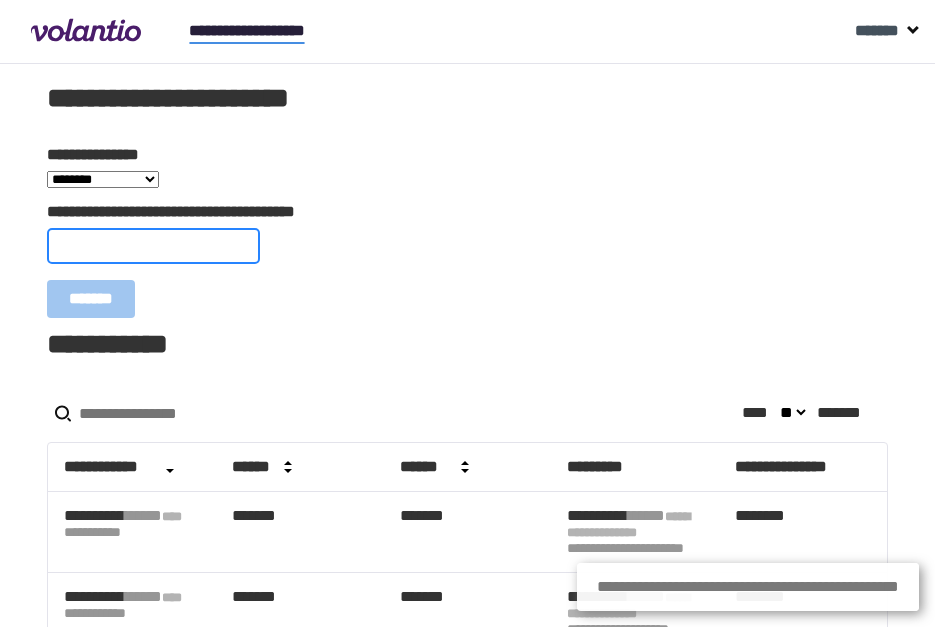 paste on "**********" 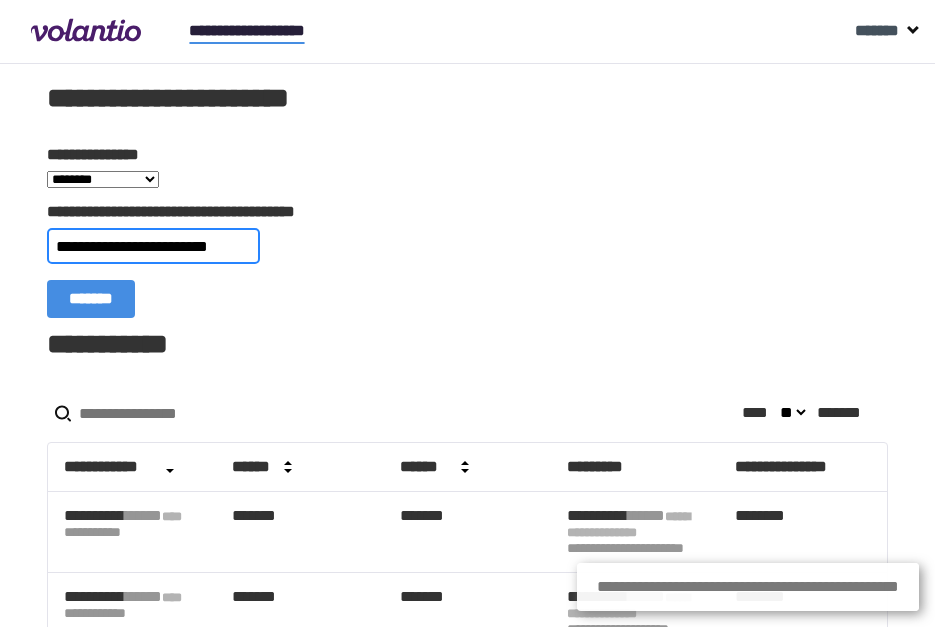 scroll, scrollTop: 0, scrollLeft: 21, axis: horizontal 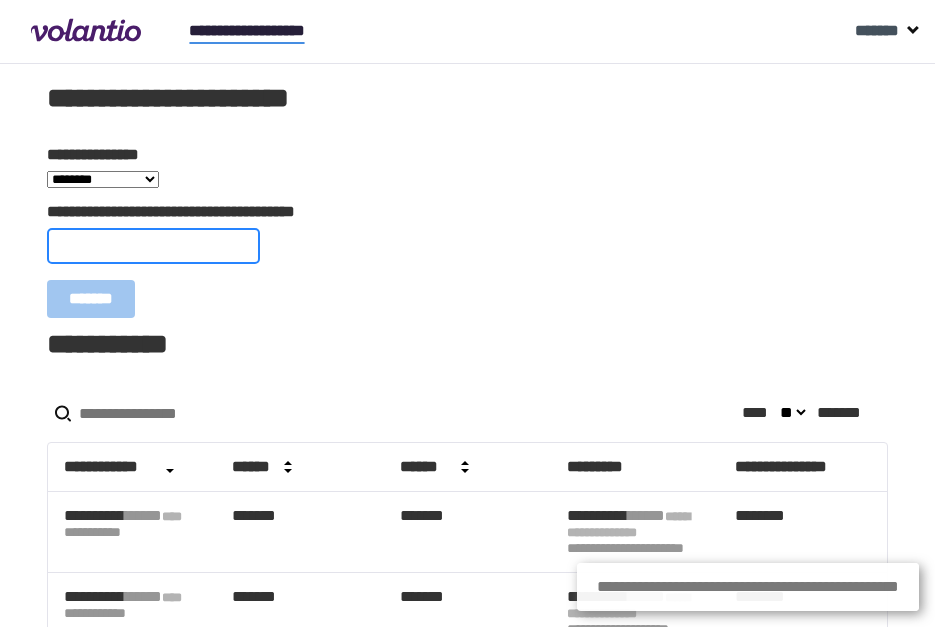 paste on "**********" 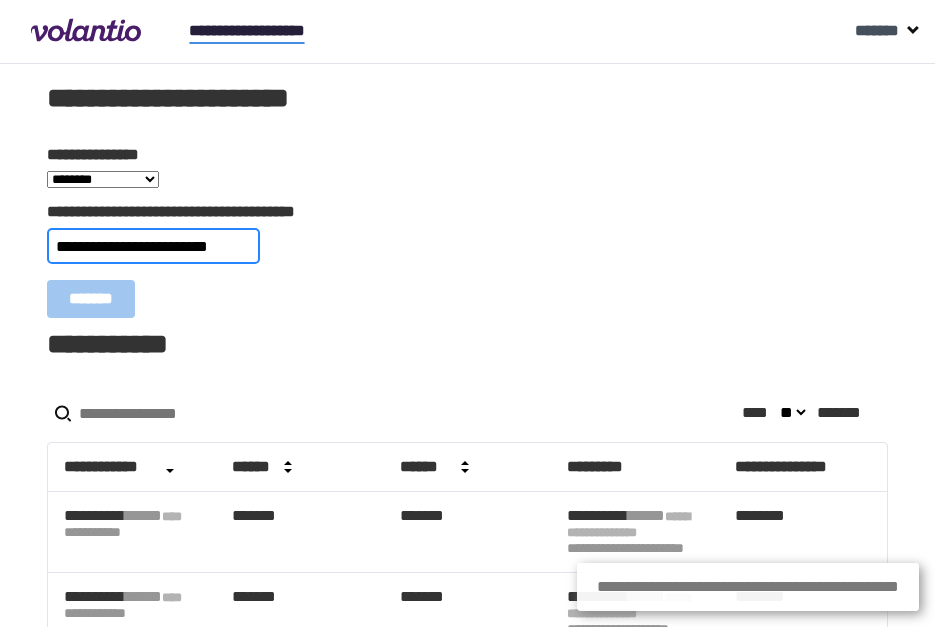 scroll, scrollTop: 0, scrollLeft: 24, axis: horizontal 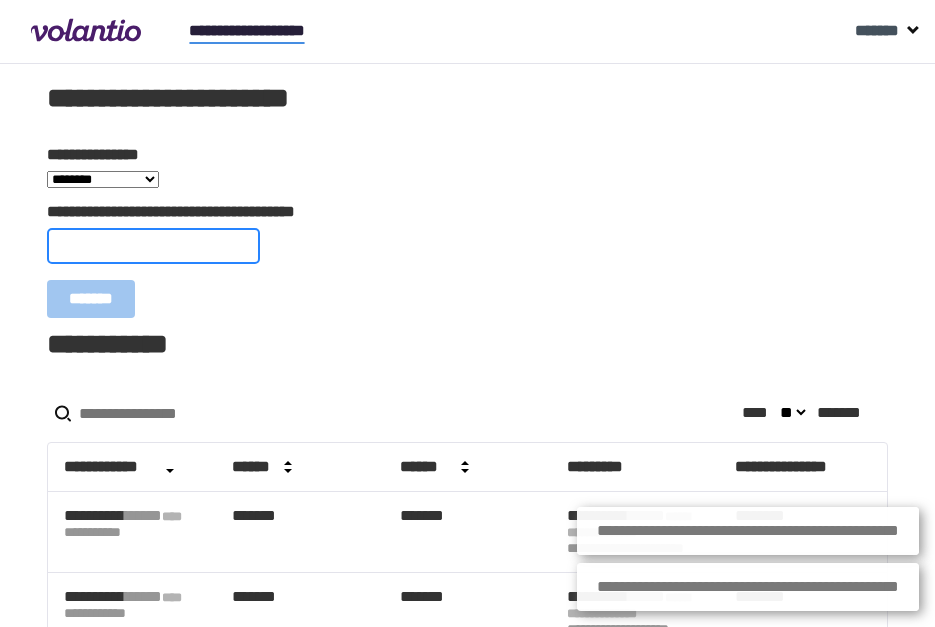 paste on "**********" 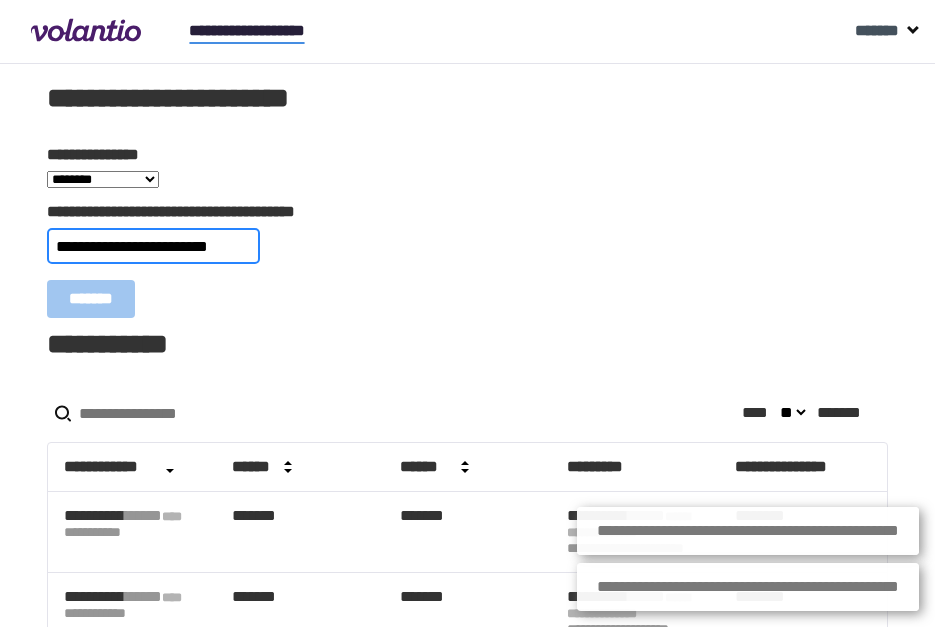 scroll, scrollTop: 0, scrollLeft: 12, axis: horizontal 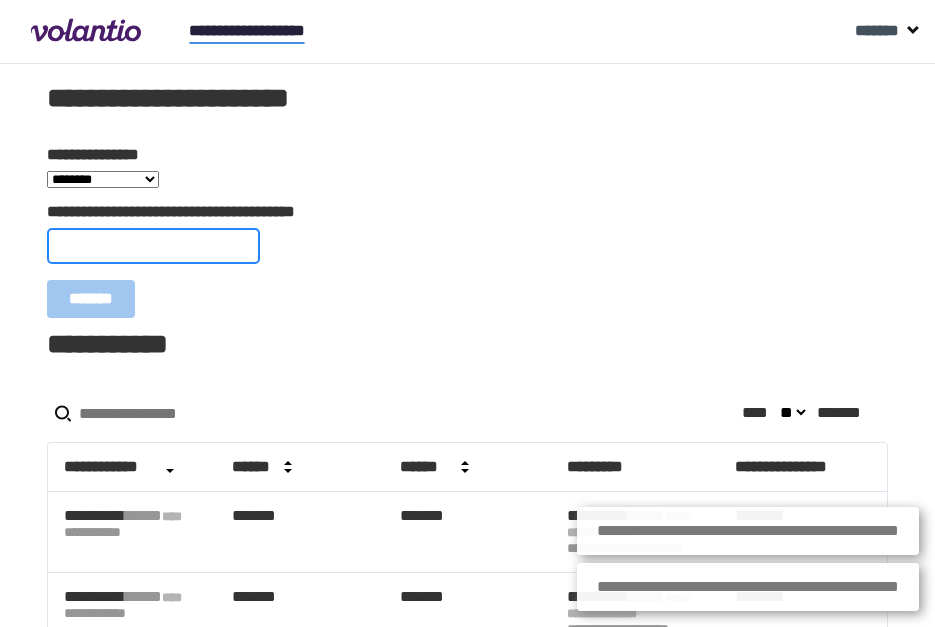 paste on "**********" 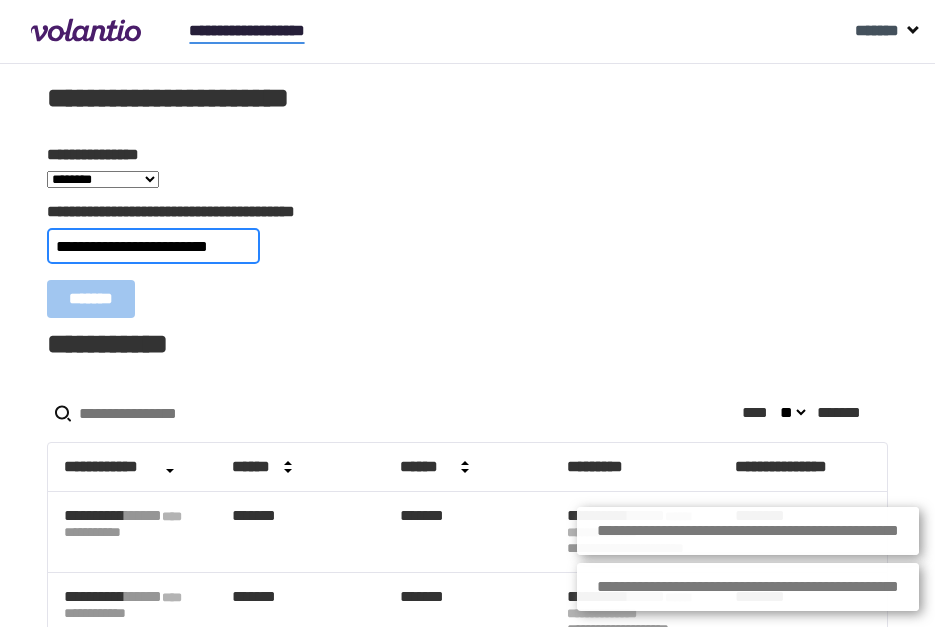 scroll, scrollTop: 0, scrollLeft: 17, axis: horizontal 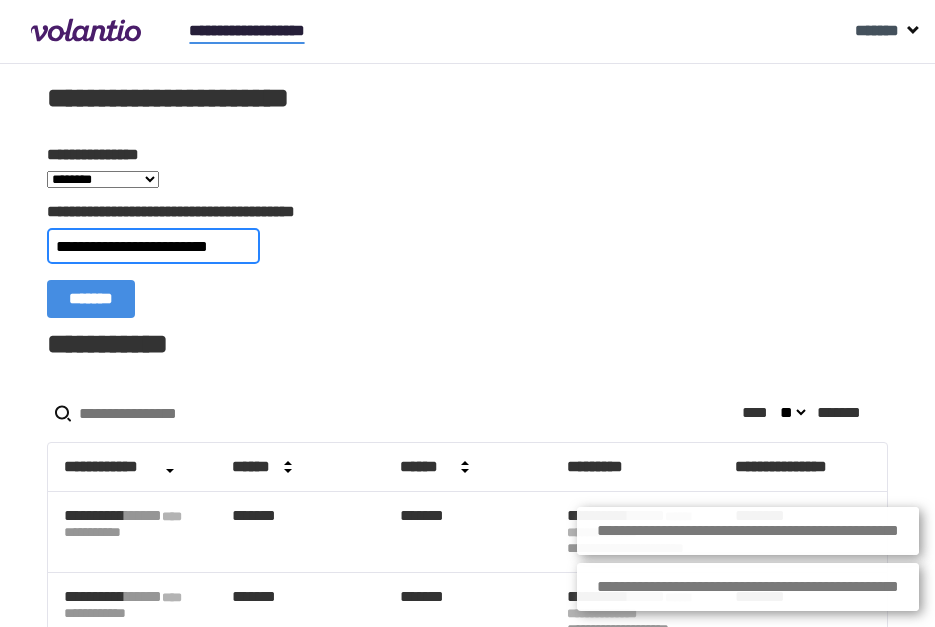 type on "**********" 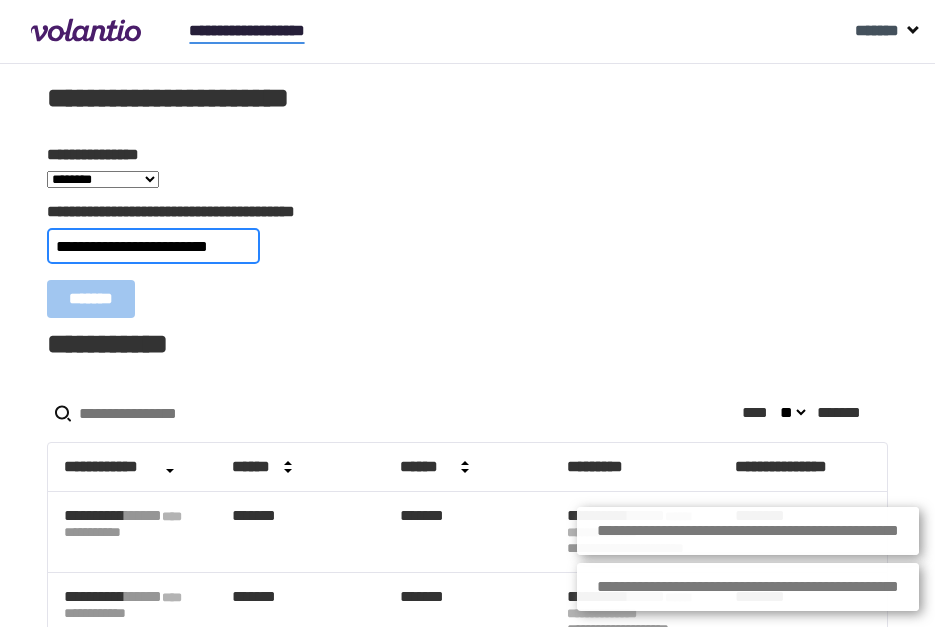 type 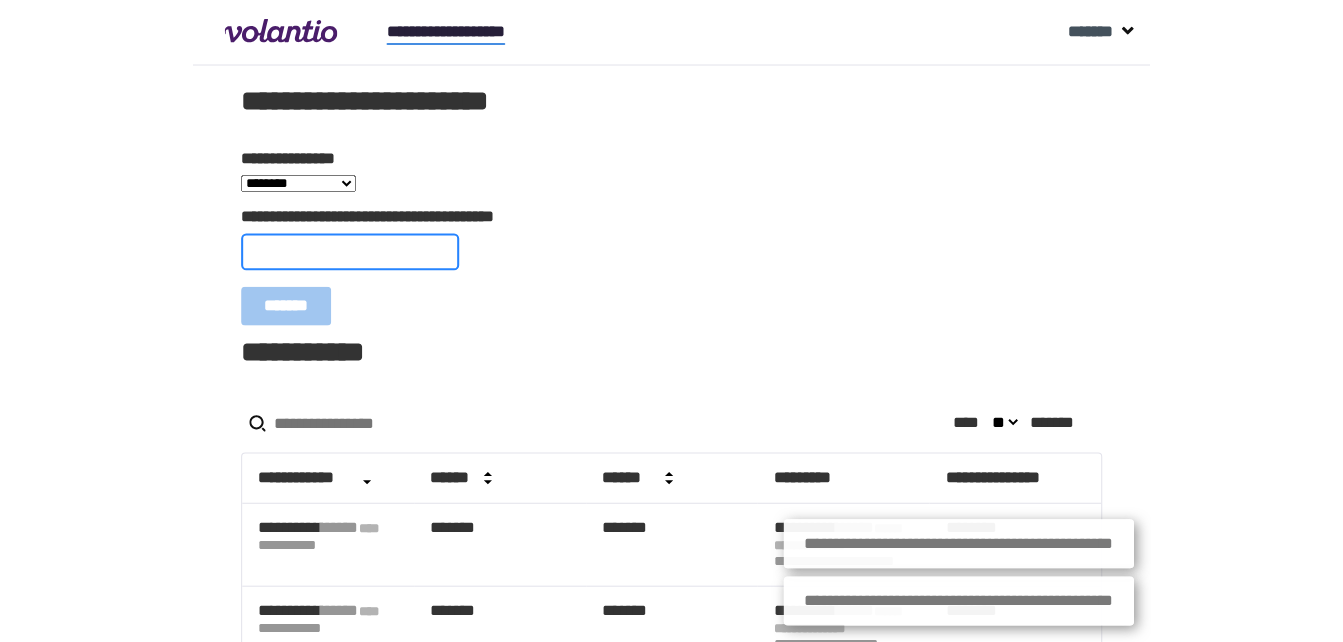 scroll, scrollTop: 0, scrollLeft: 0, axis: both 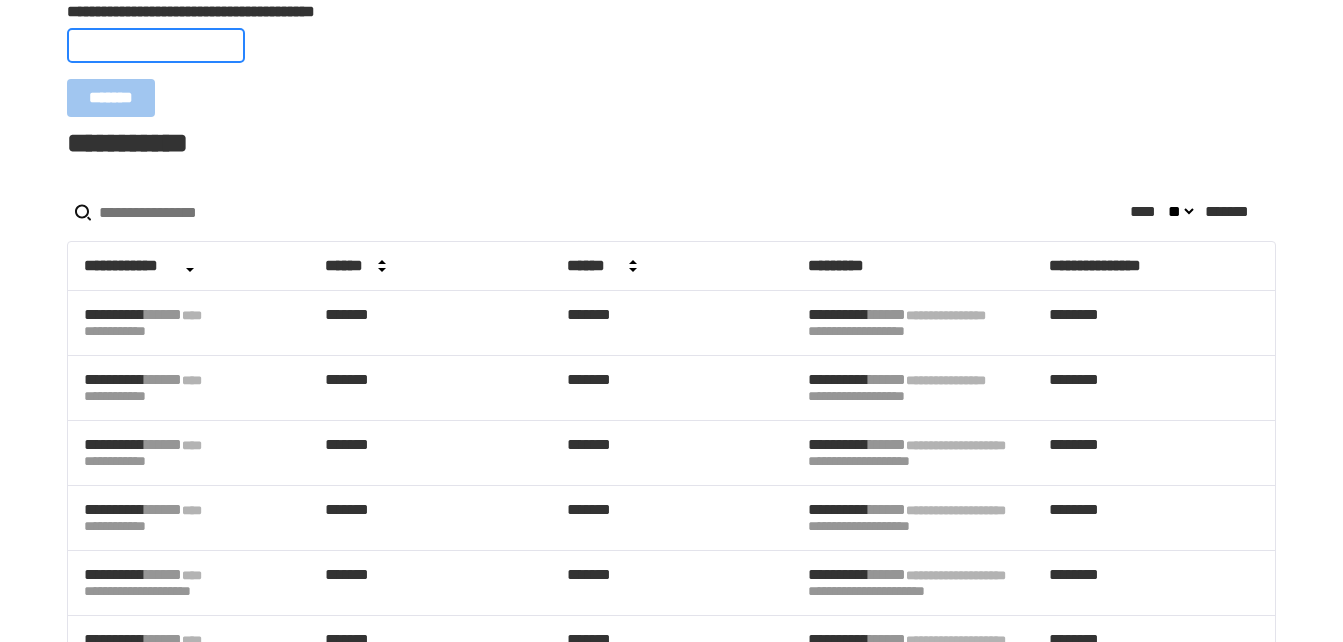 click on "**********" at bounding box center [156, 45] 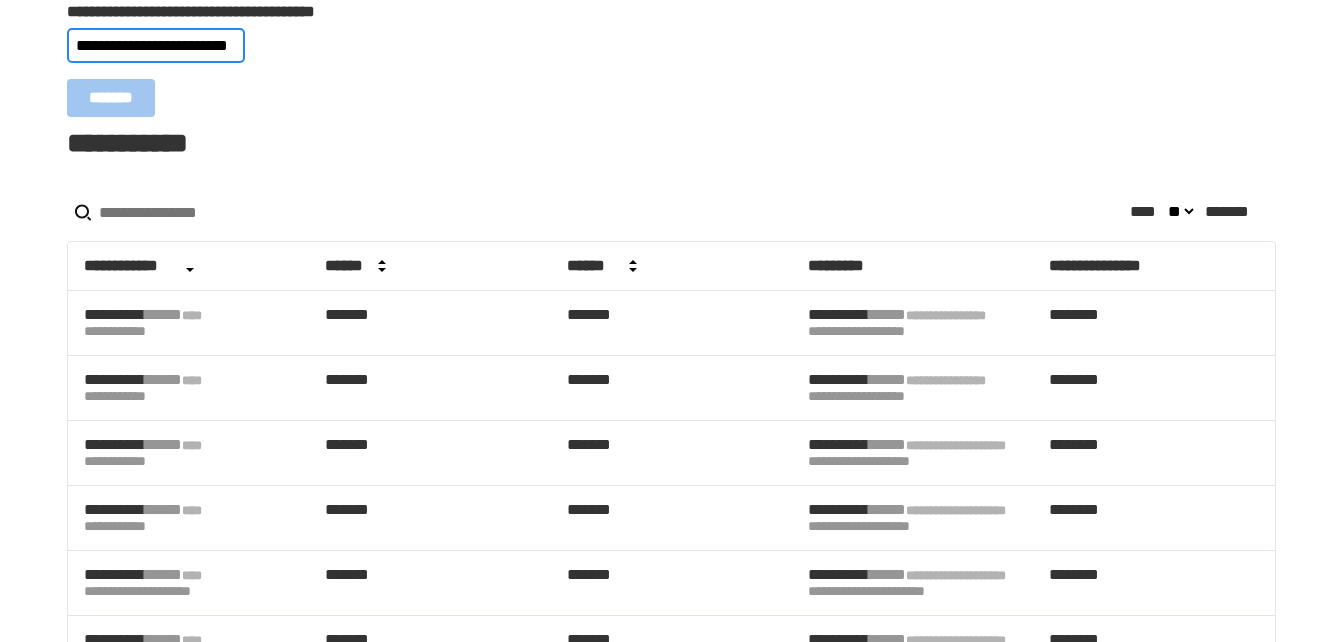 scroll, scrollTop: 0, scrollLeft: 17, axis: horizontal 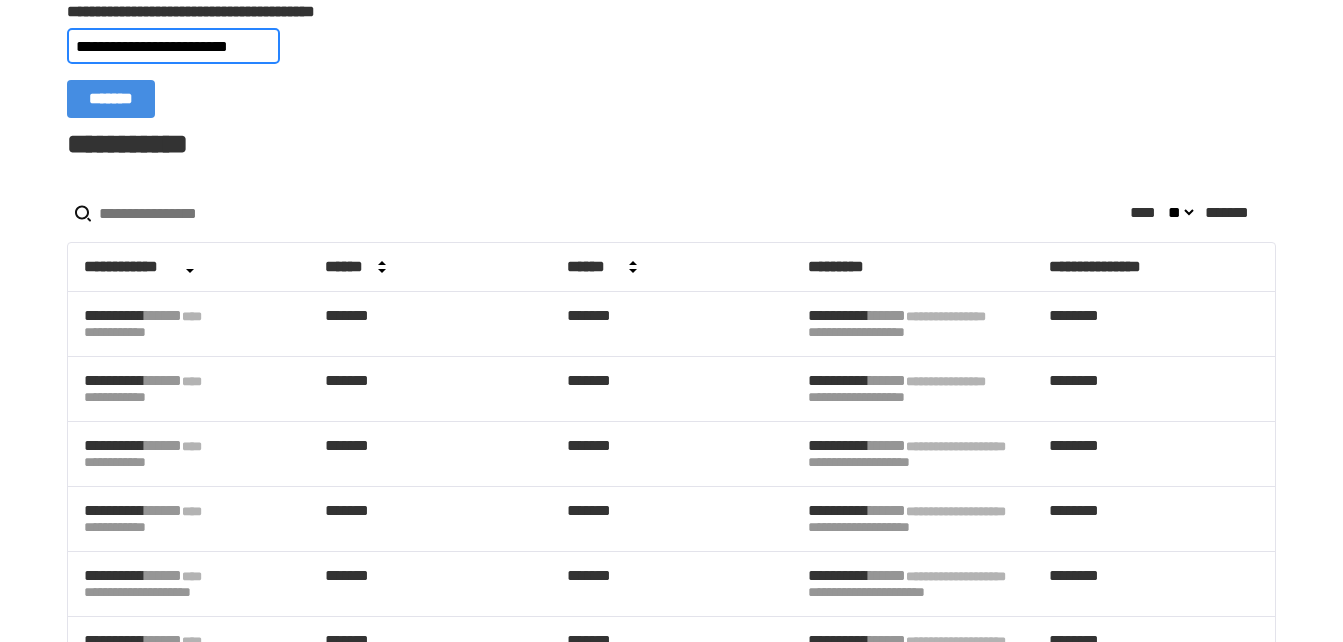 type on "**********" 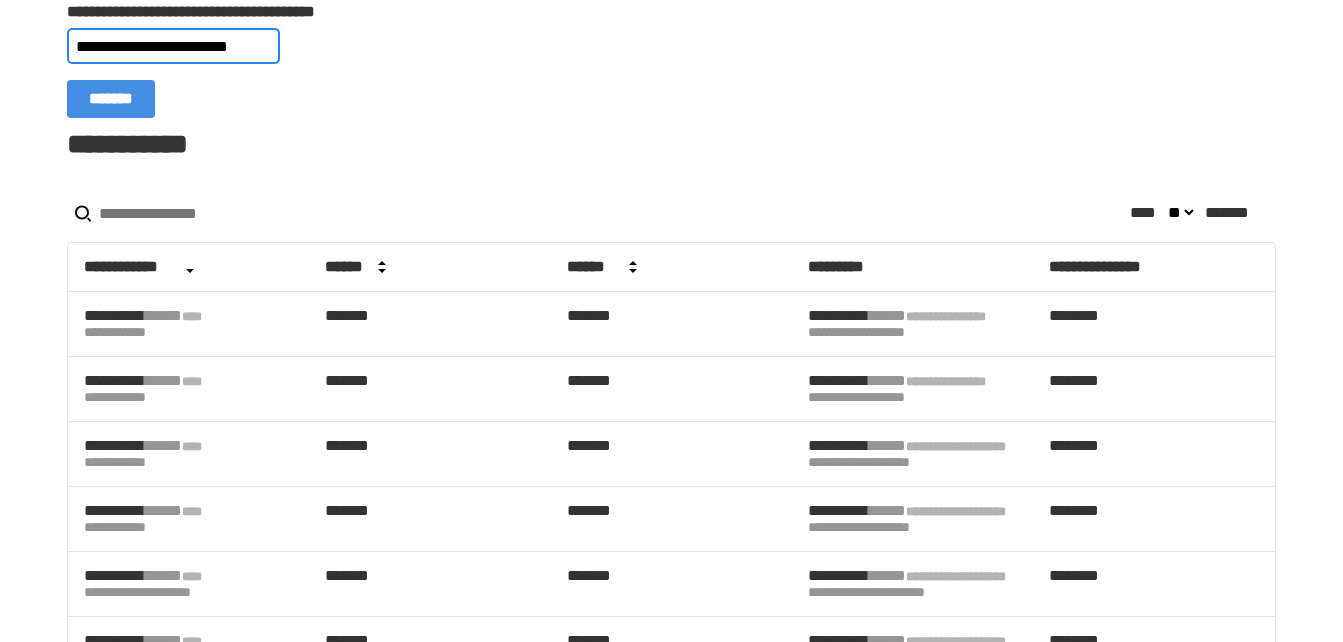 click on "*******" at bounding box center [111, 99] 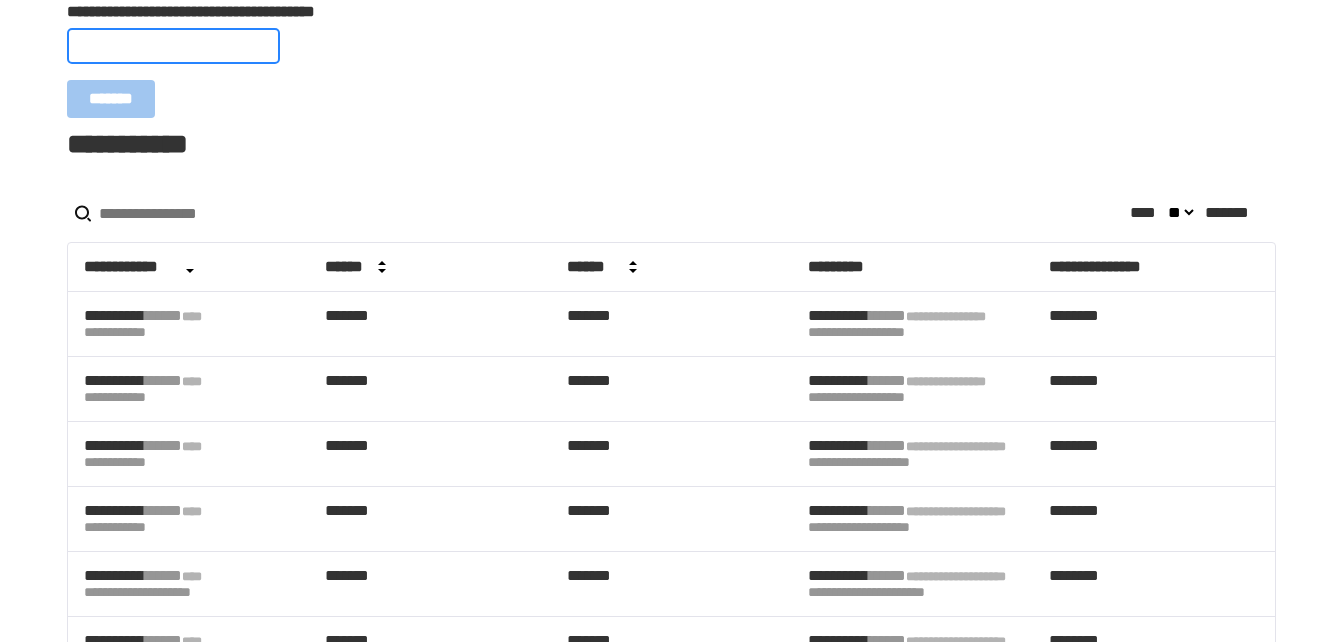 scroll, scrollTop: 0, scrollLeft: 0, axis: both 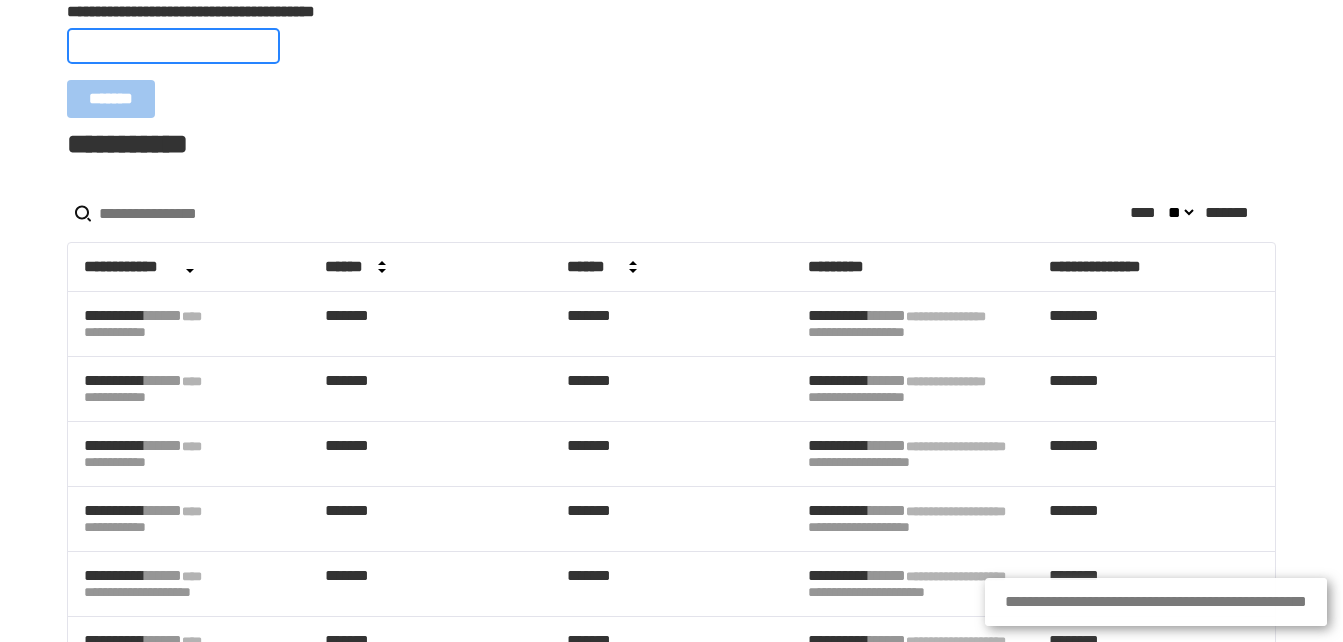 click on "**********" at bounding box center (173, 46) 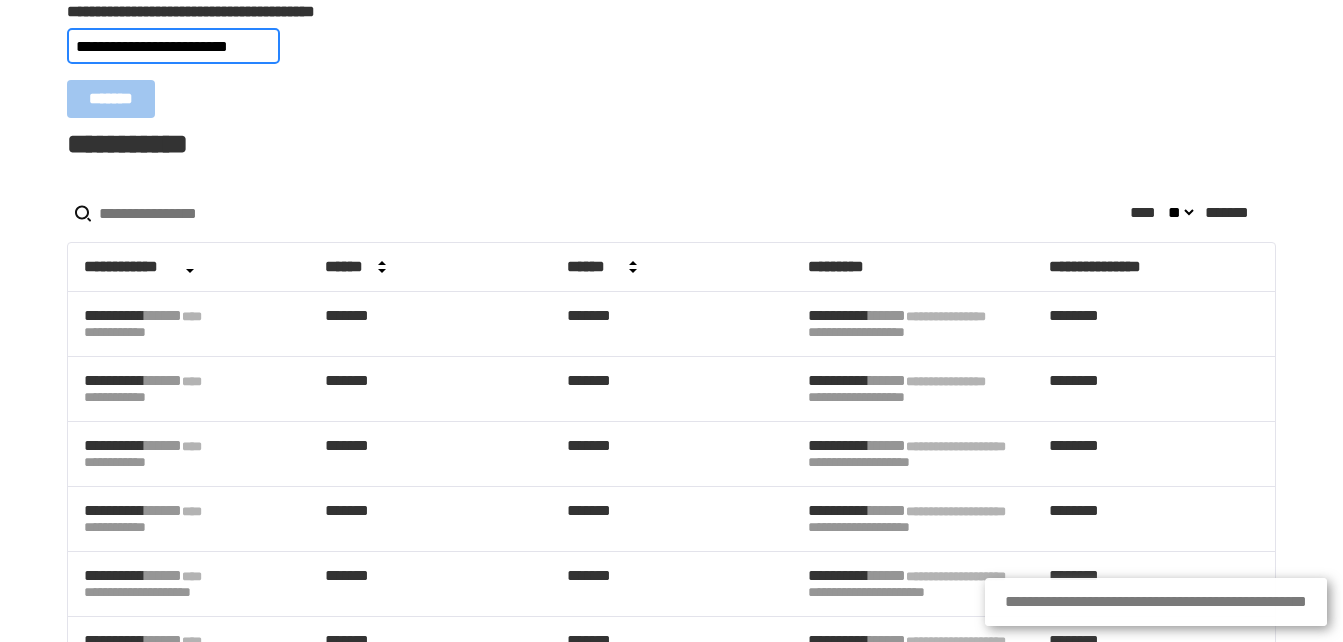 scroll, scrollTop: 0, scrollLeft: 12, axis: horizontal 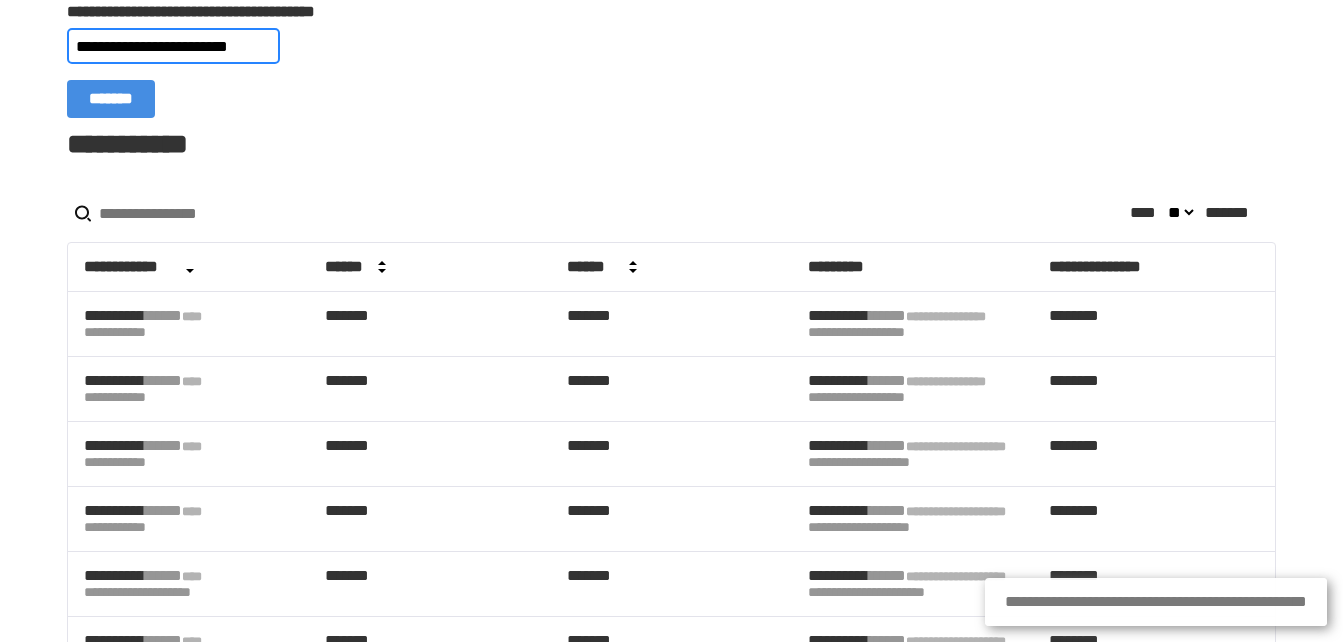 type on "**********" 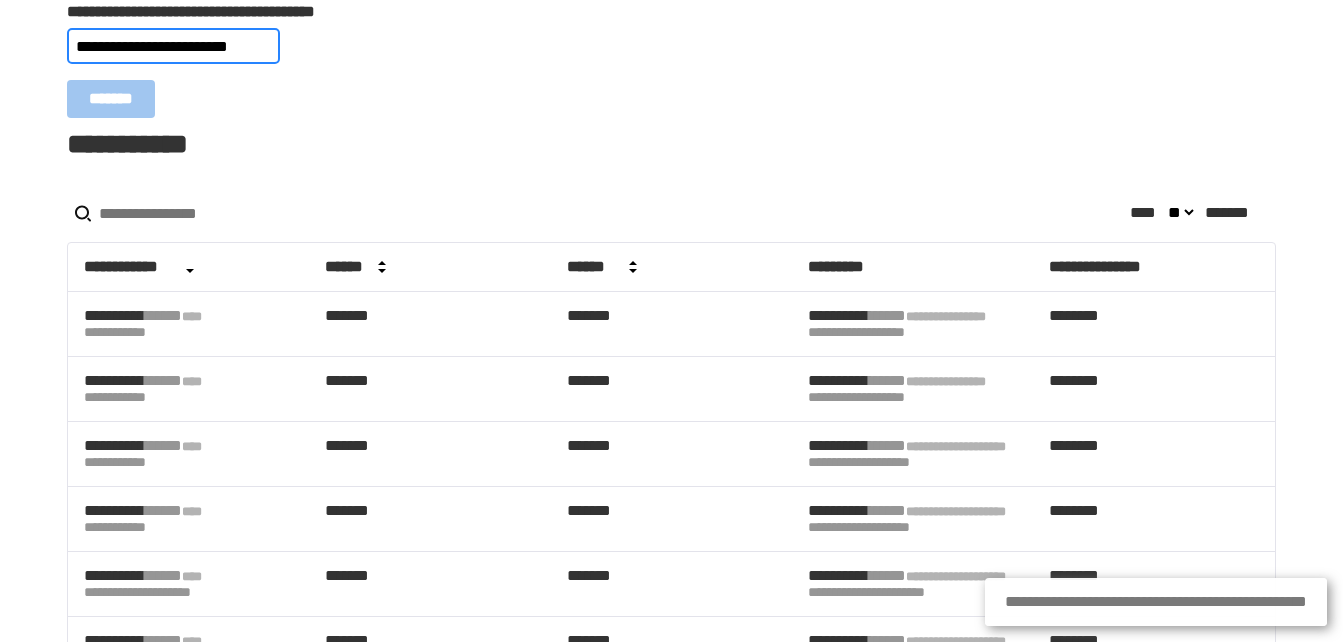 scroll, scrollTop: 0, scrollLeft: 0, axis: both 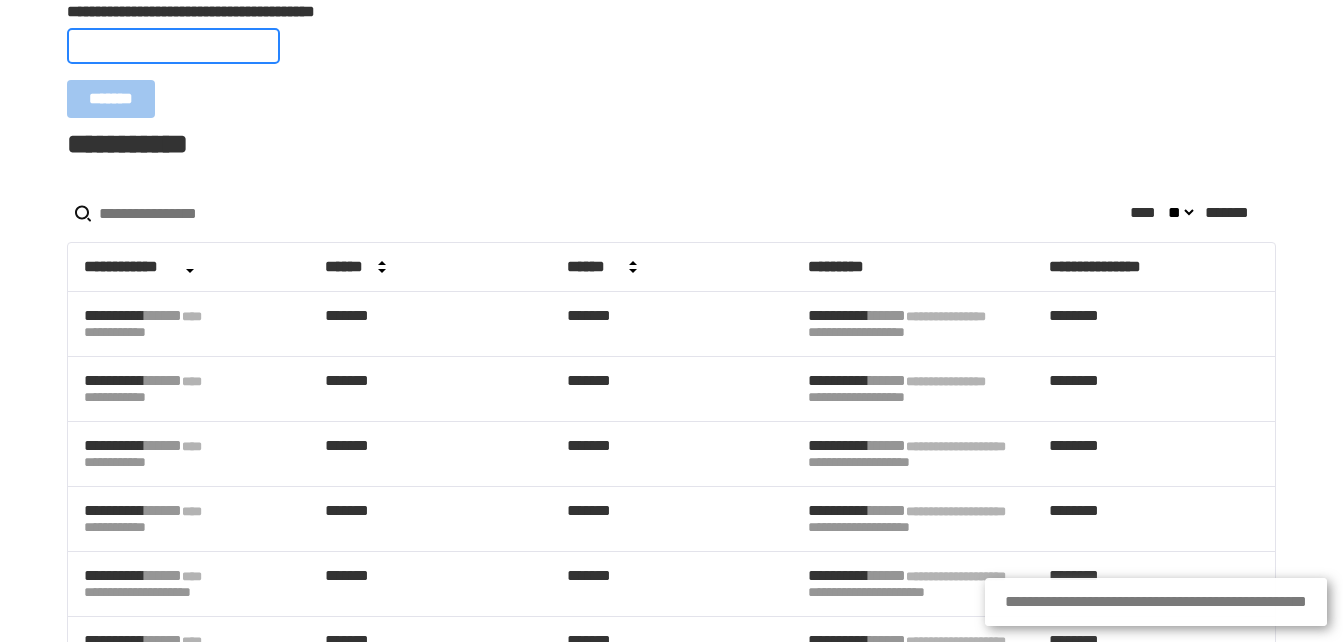 click on "**********" at bounding box center [173, 46] 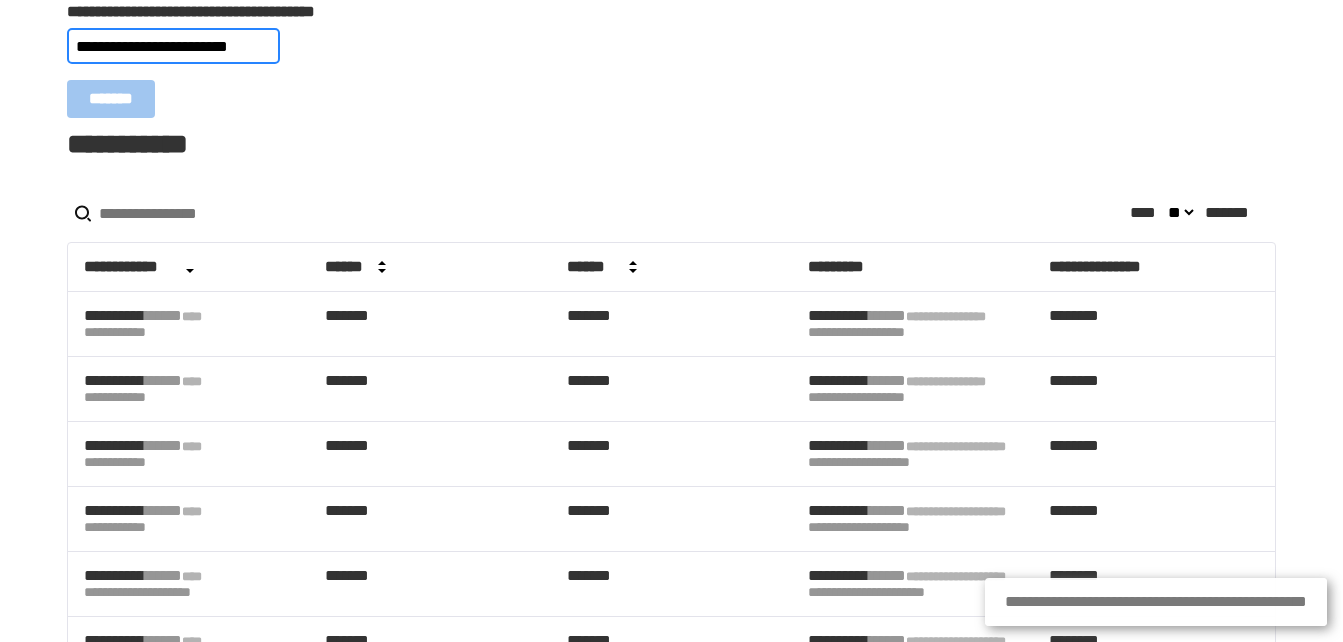 scroll, scrollTop: 0, scrollLeft: 25, axis: horizontal 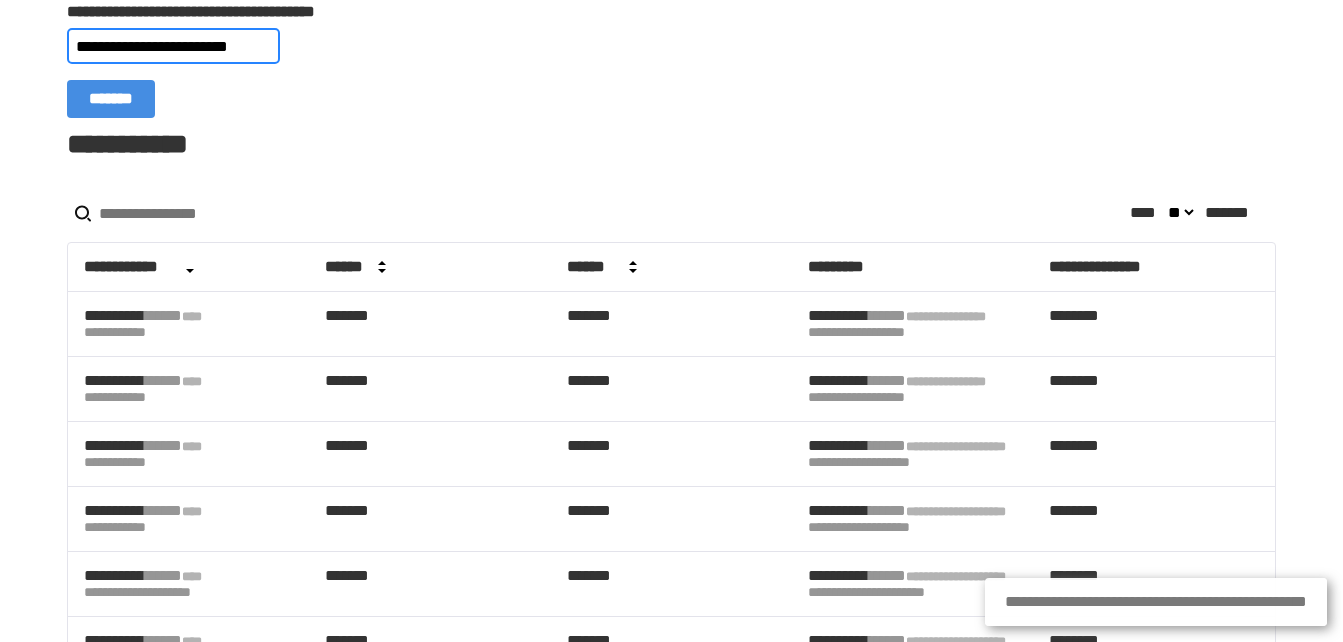 type on "**********" 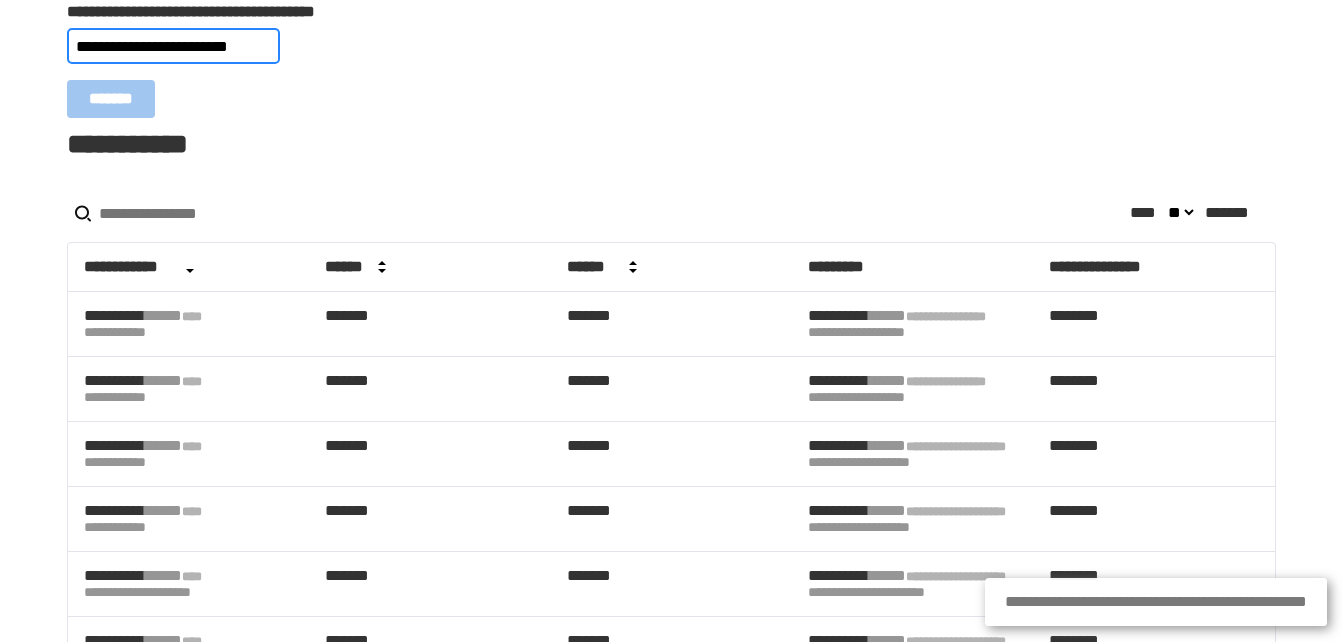 scroll, scrollTop: 0, scrollLeft: 0, axis: both 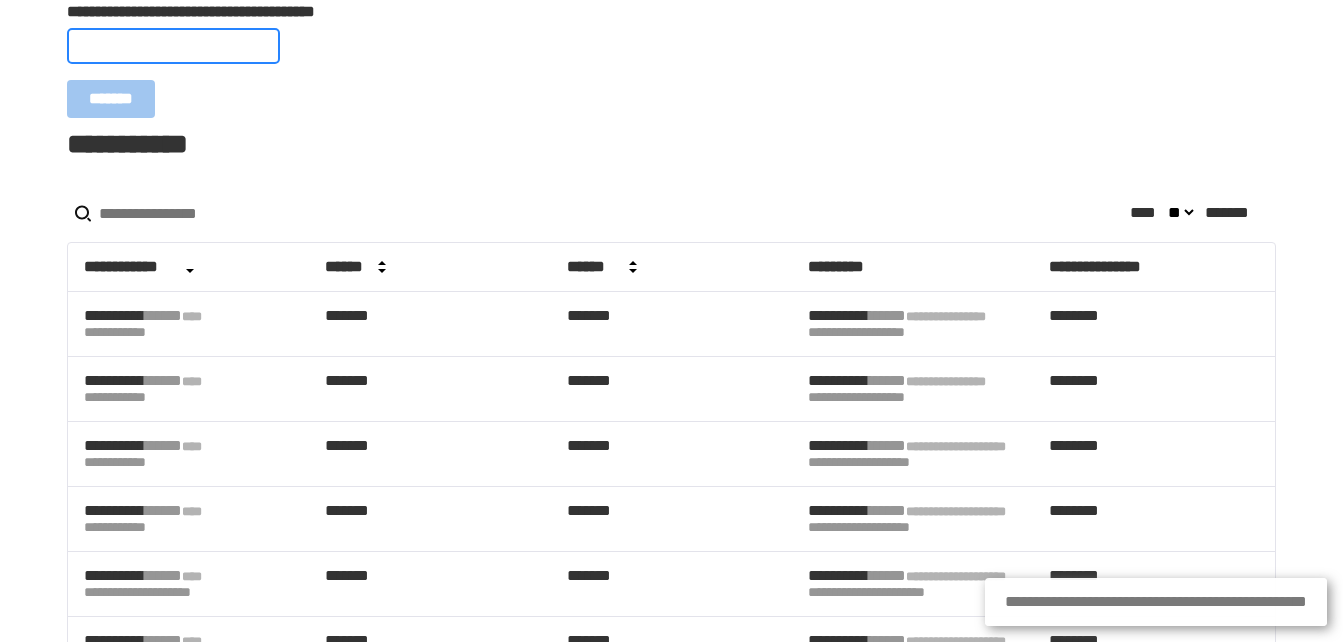click on "**********" at bounding box center [173, 46] 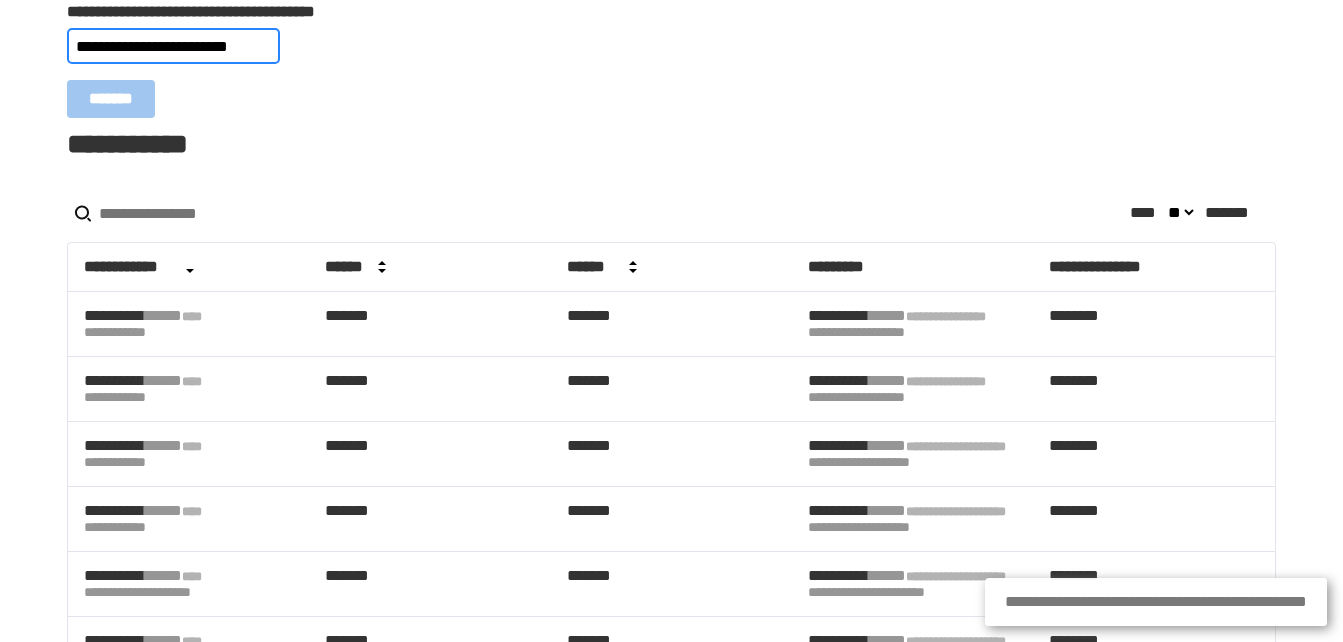 scroll, scrollTop: 0, scrollLeft: 21, axis: horizontal 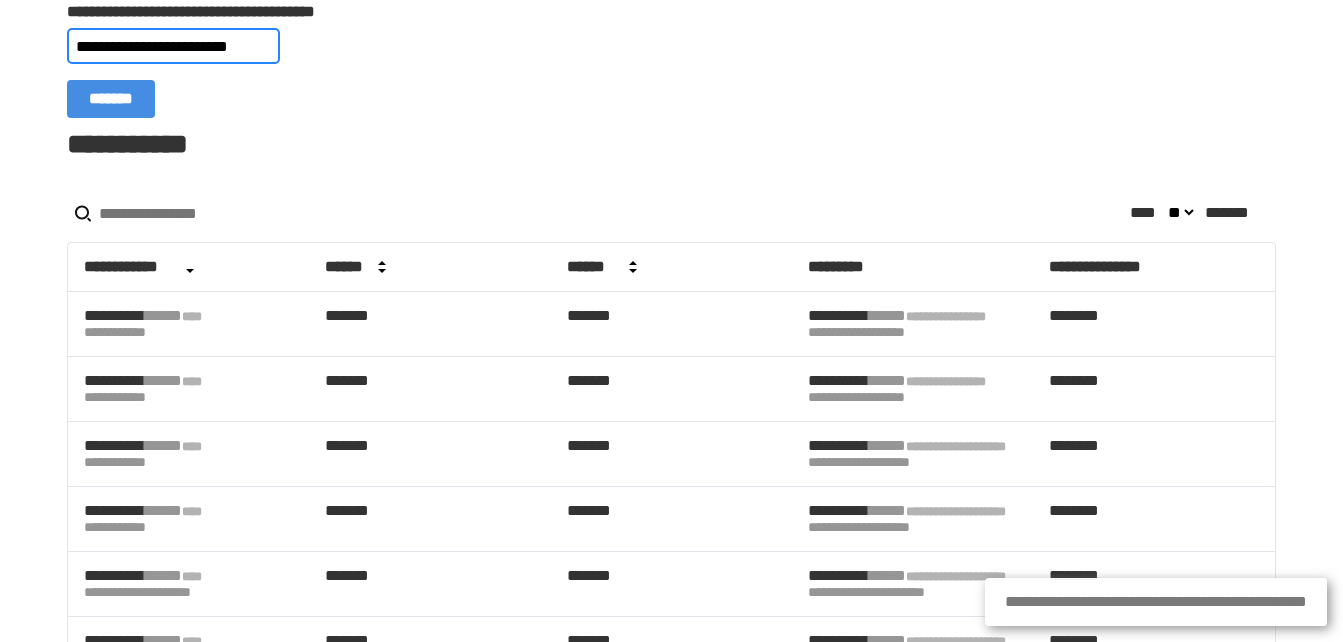 type on "**********" 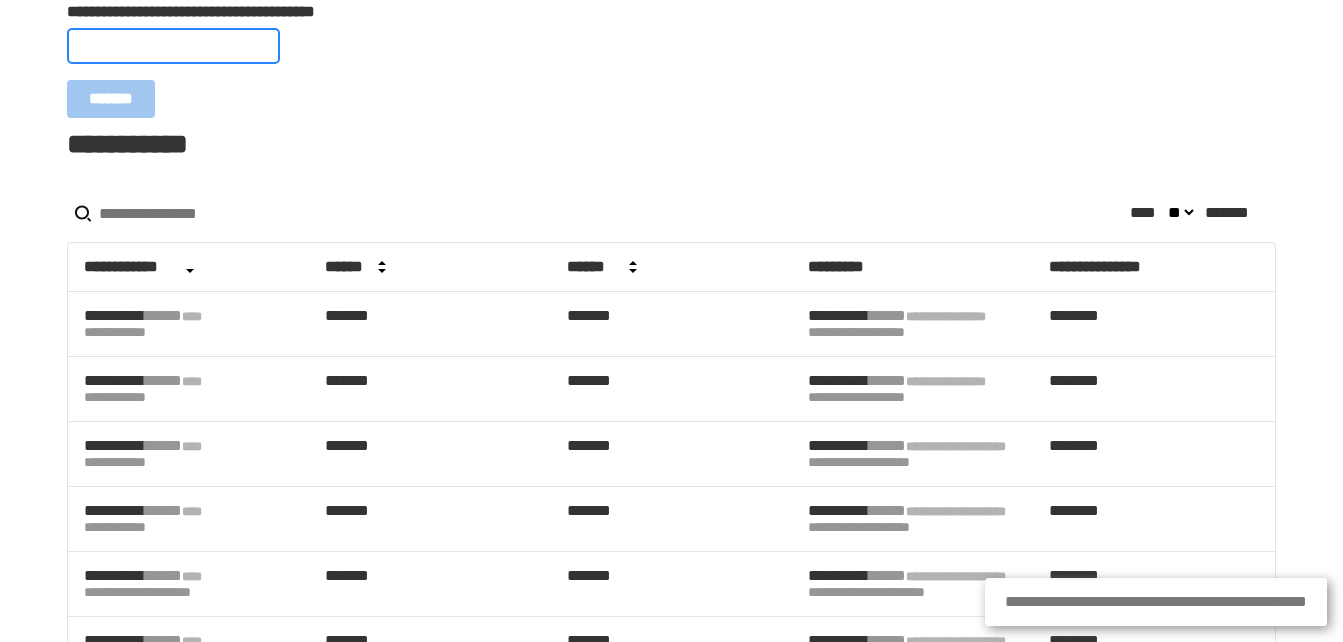 scroll, scrollTop: 0, scrollLeft: 0, axis: both 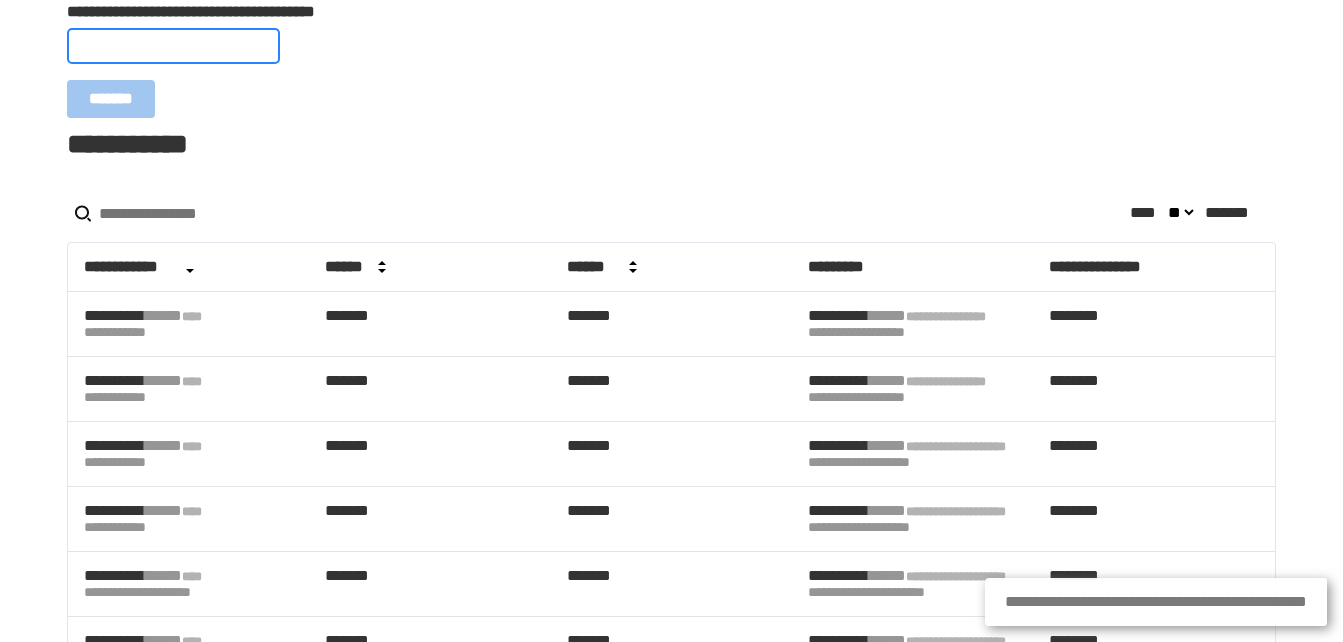 click on "**********" at bounding box center (173, 46) 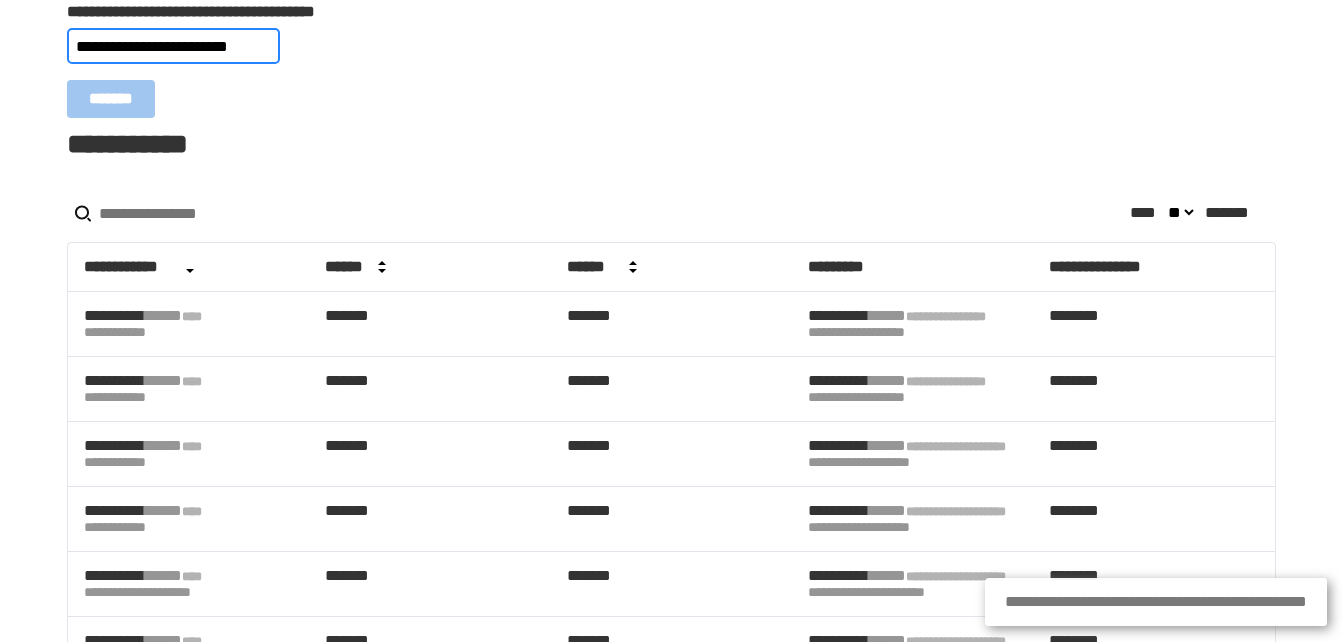 scroll, scrollTop: 0, scrollLeft: 15, axis: horizontal 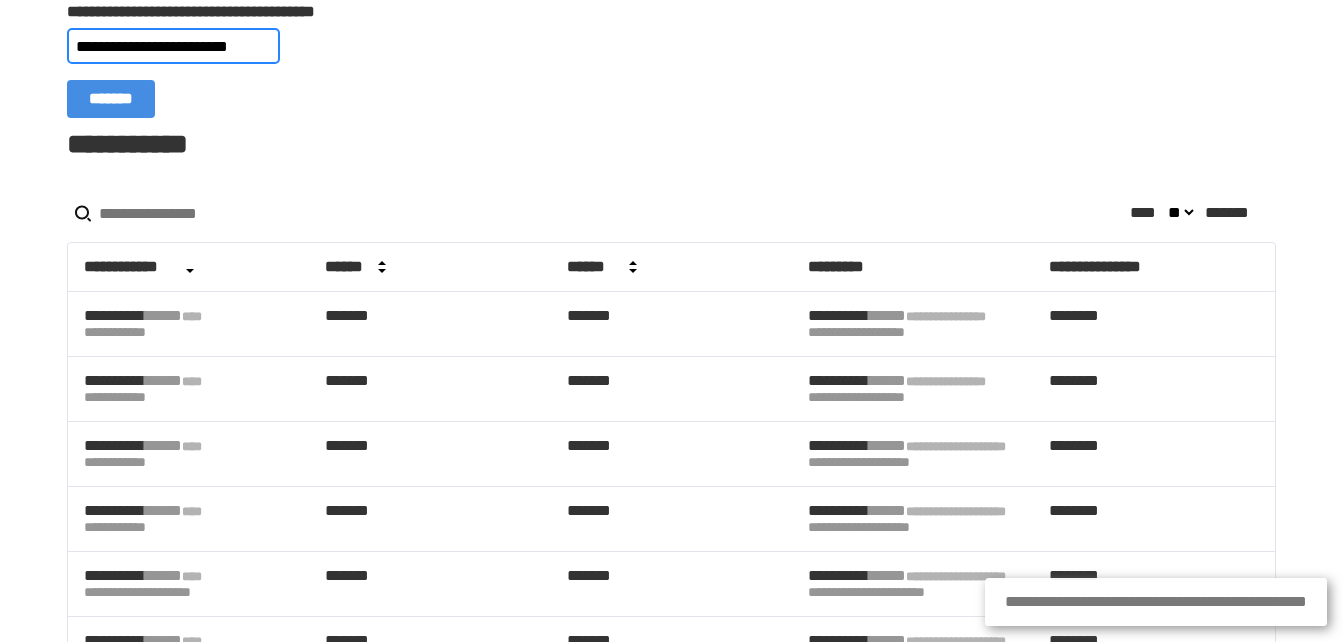type on "**********" 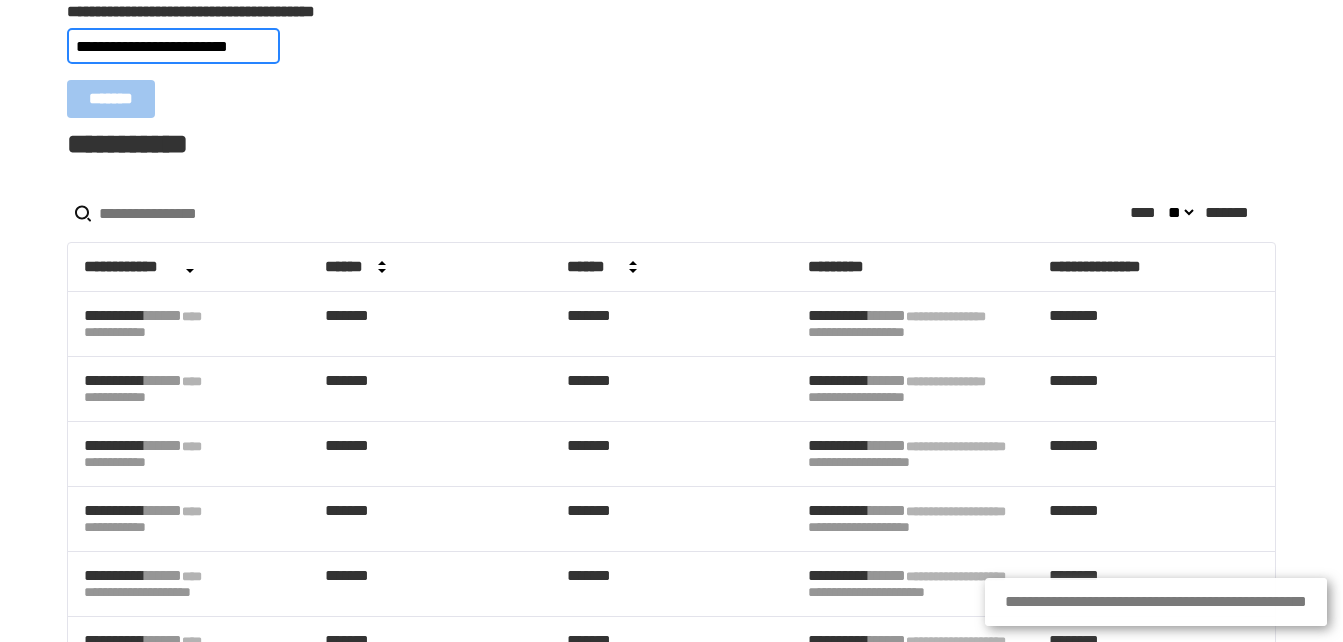 type 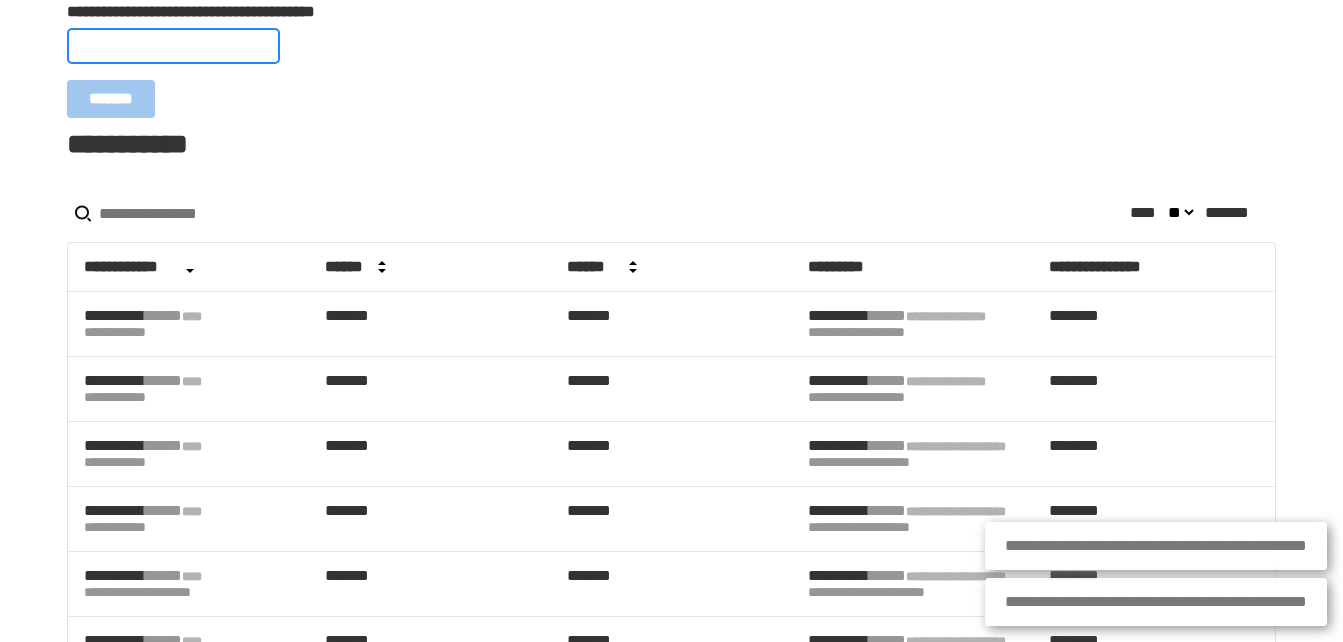 scroll, scrollTop: 0, scrollLeft: 0, axis: both 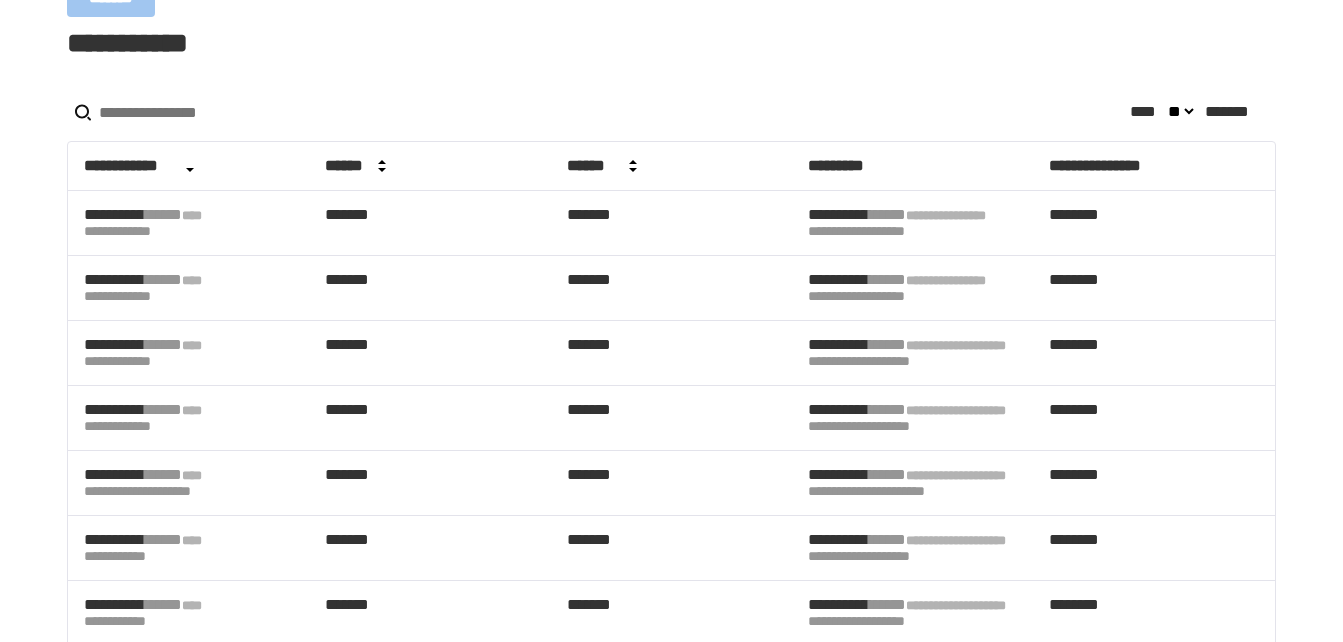click at bounding box center [171, 112] 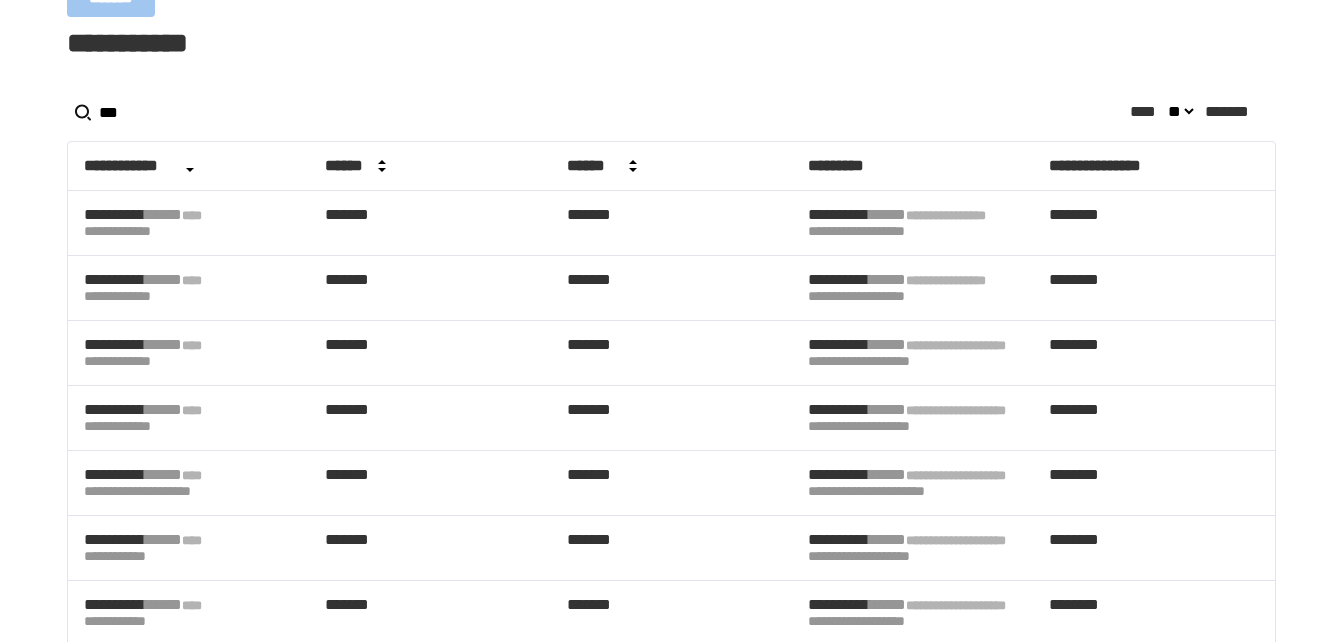 type on "****" 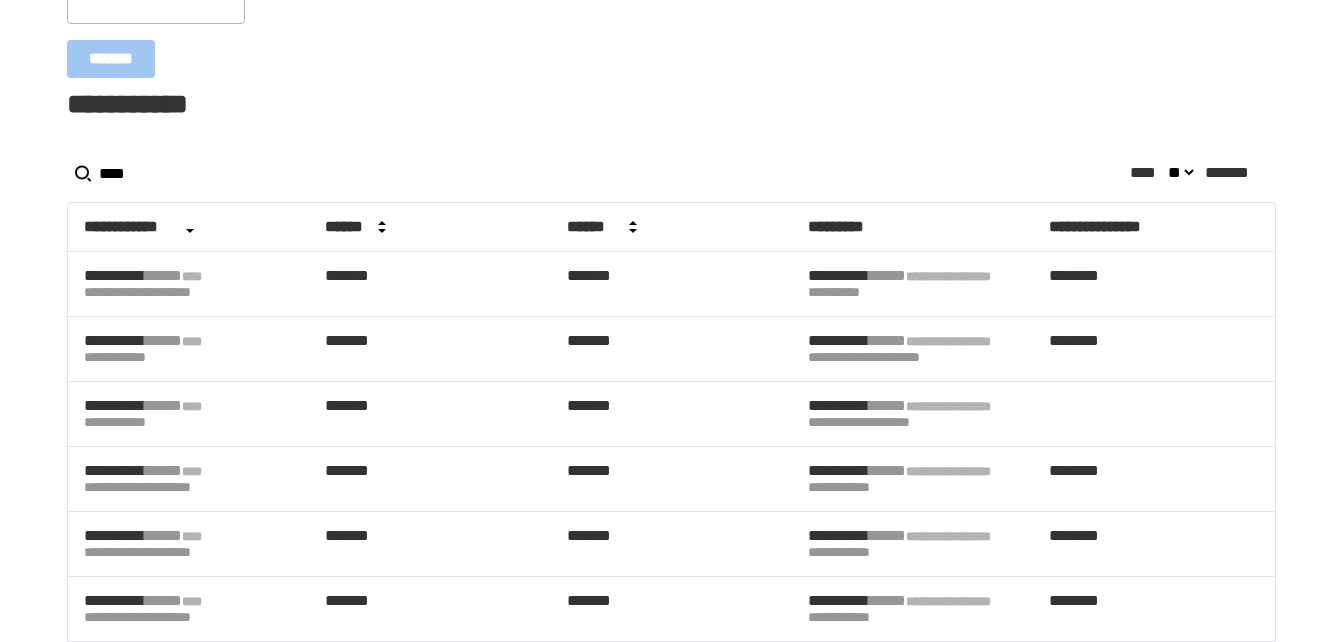 scroll, scrollTop: 139, scrollLeft: 0, axis: vertical 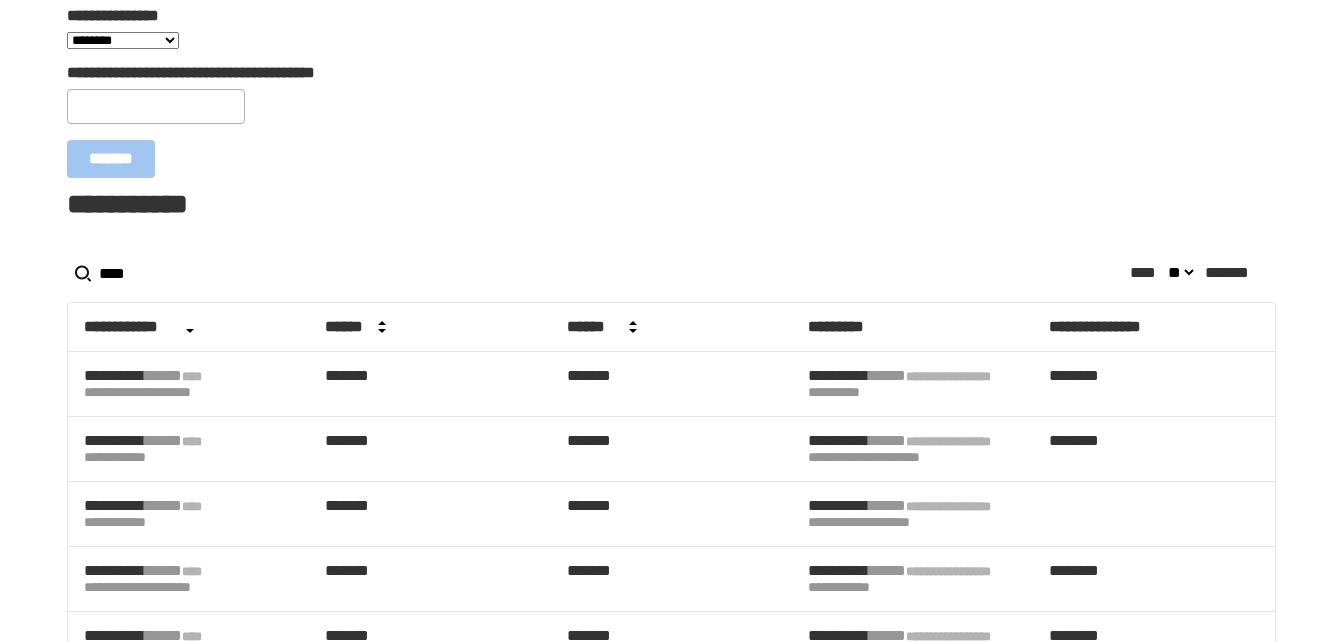 drag, startPoint x: 188, startPoint y: 278, endPoint x: -99, endPoint y: 270, distance: 287.11148 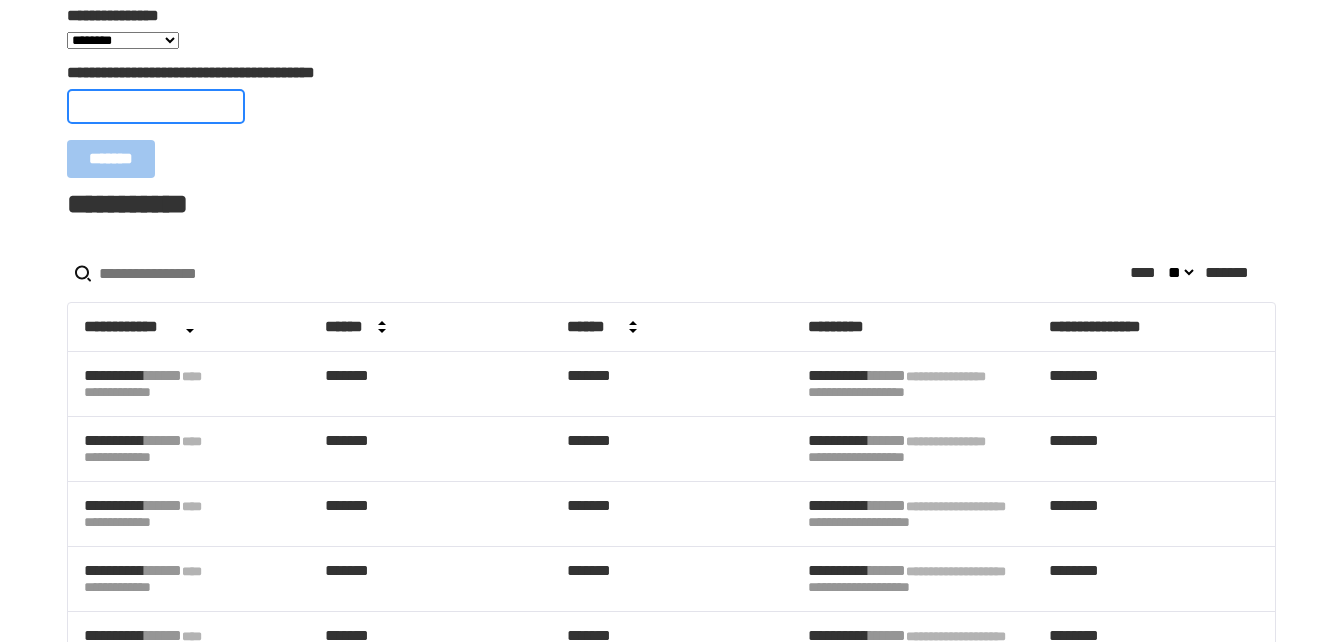 click on "**********" at bounding box center [156, 106] 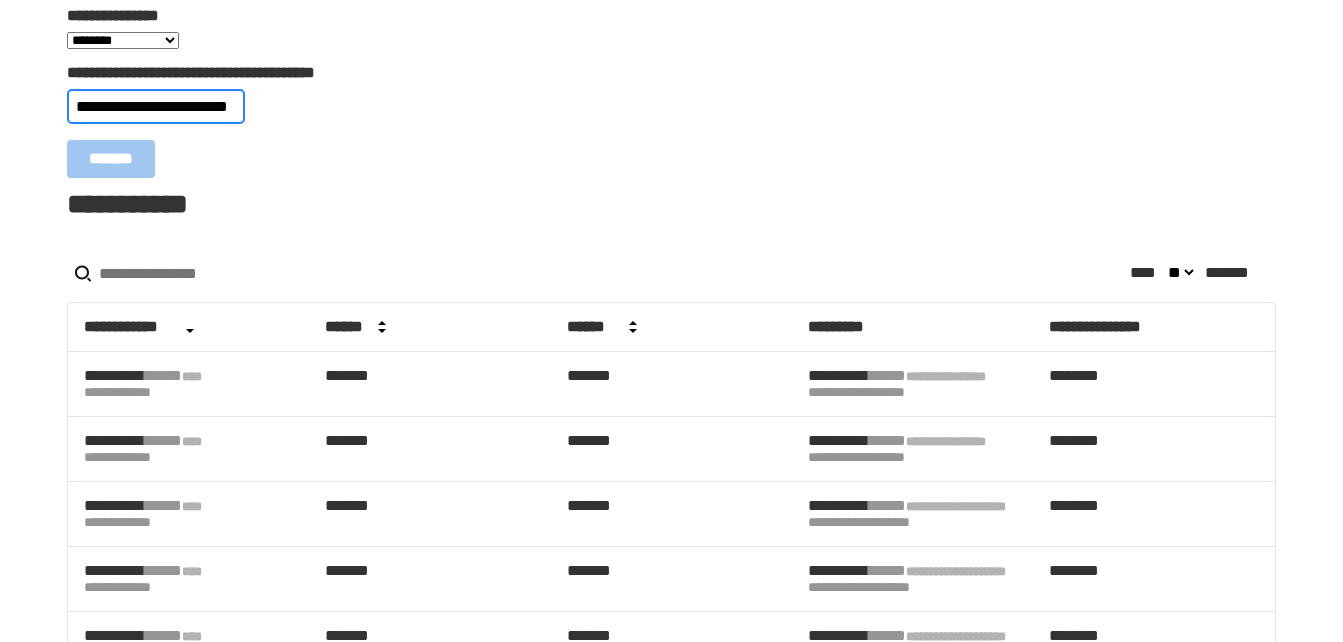 scroll, scrollTop: 0, scrollLeft: 13, axis: horizontal 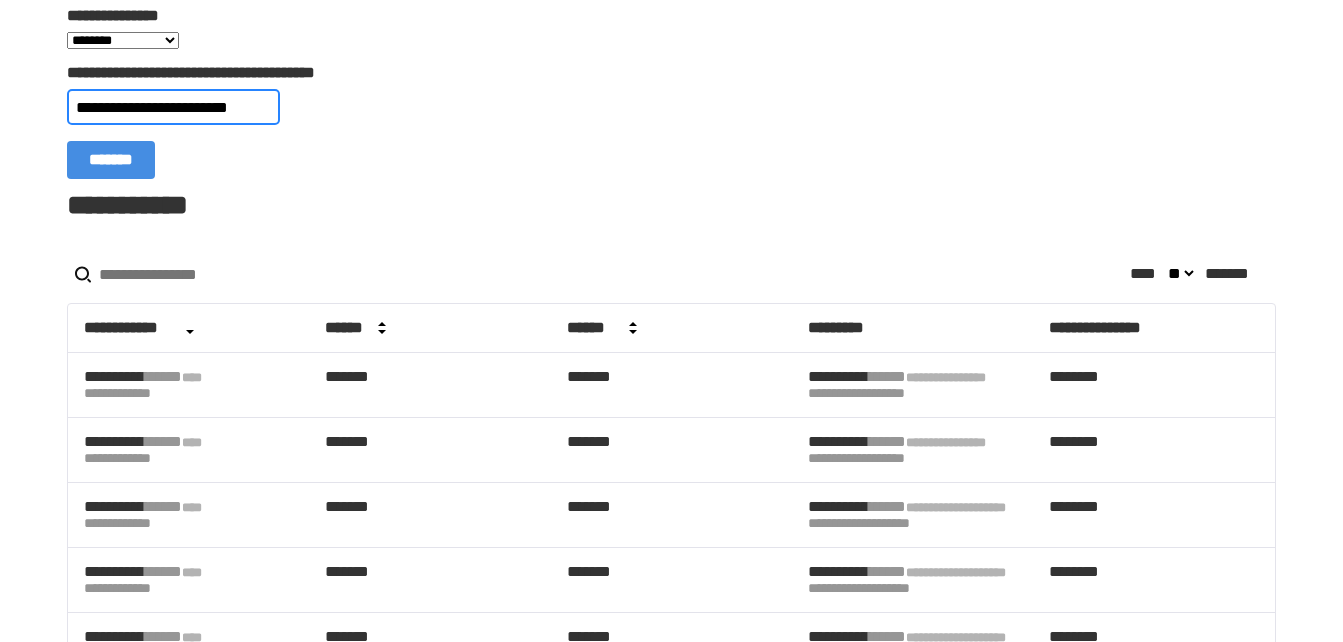 type on "**********" 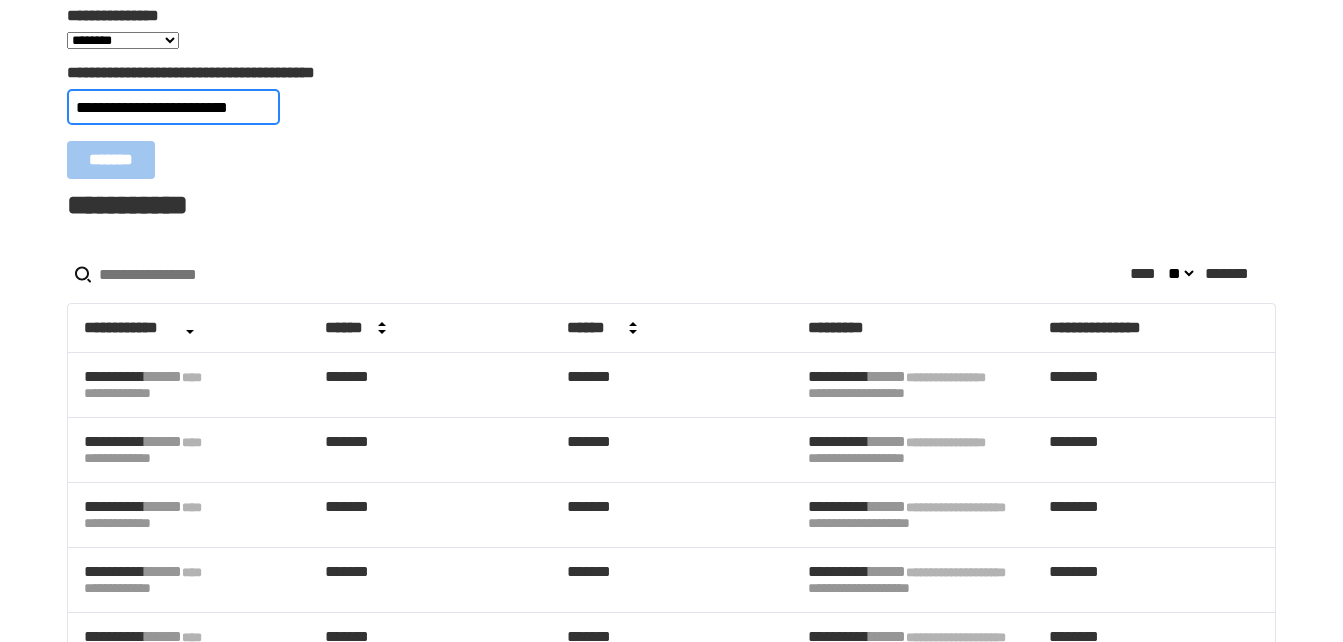 type 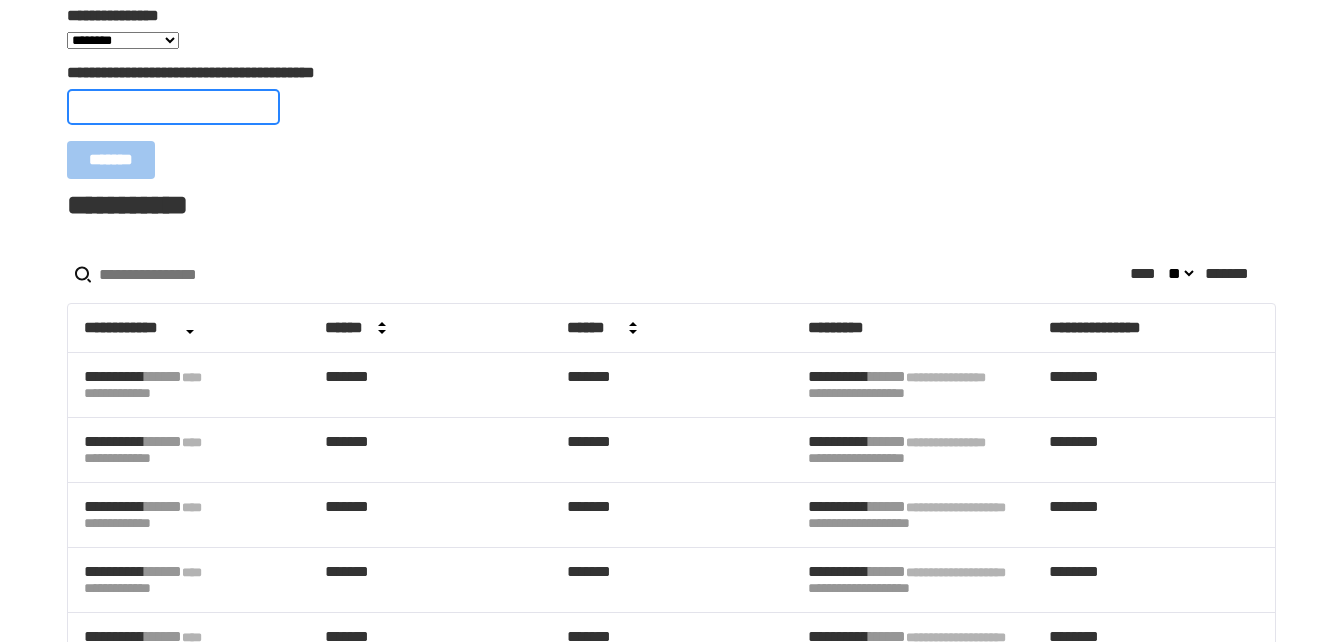 scroll, scrollTop: 0, scrollLeft: 0, axis: both 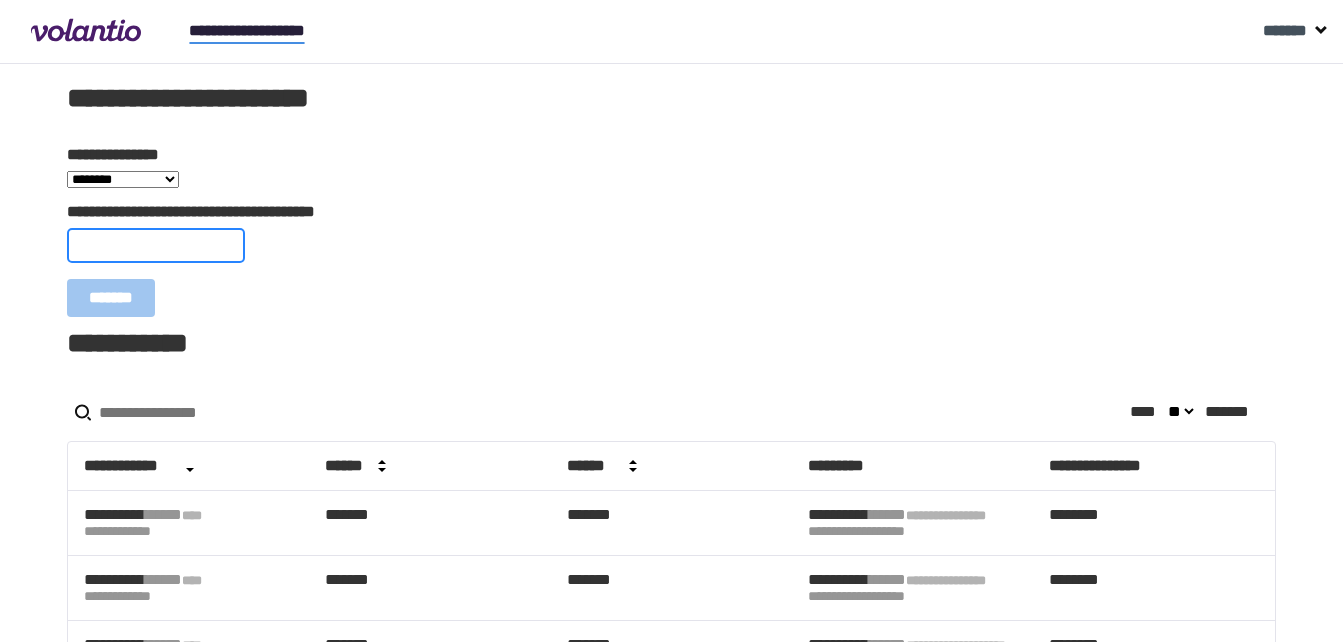 click on "**********" at bounding box center (156, 245) 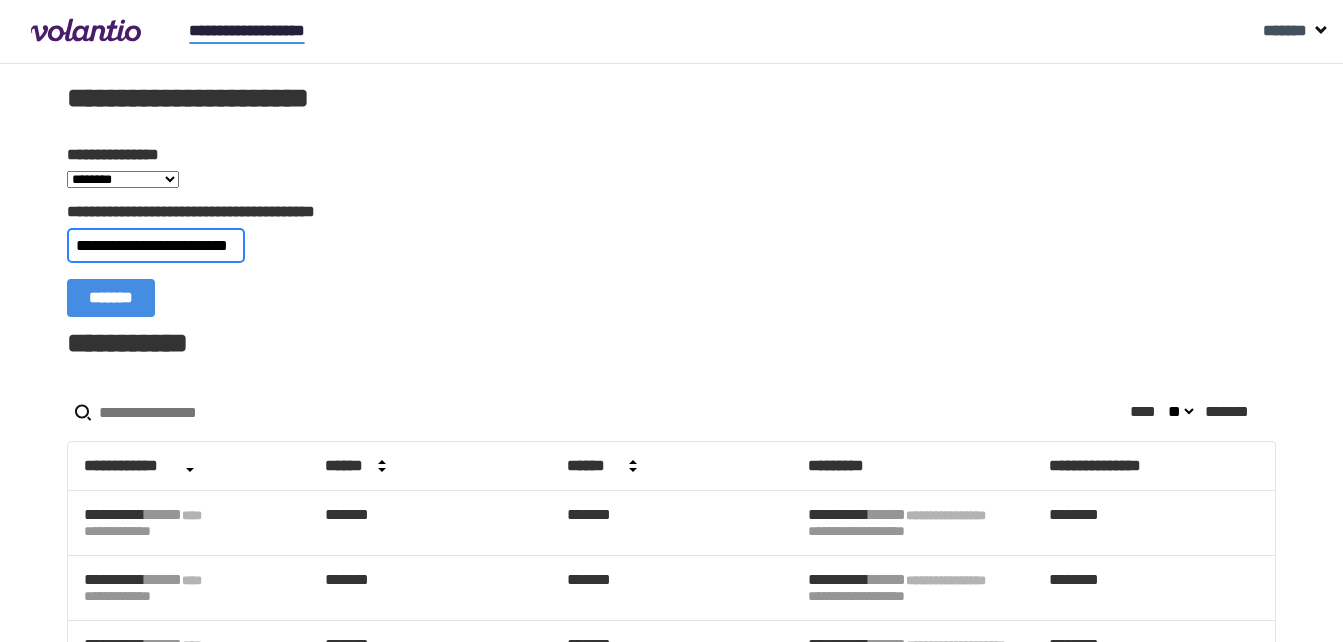 scroll, scrollTop: 0, scrollLeft: 13, axis: horizontal 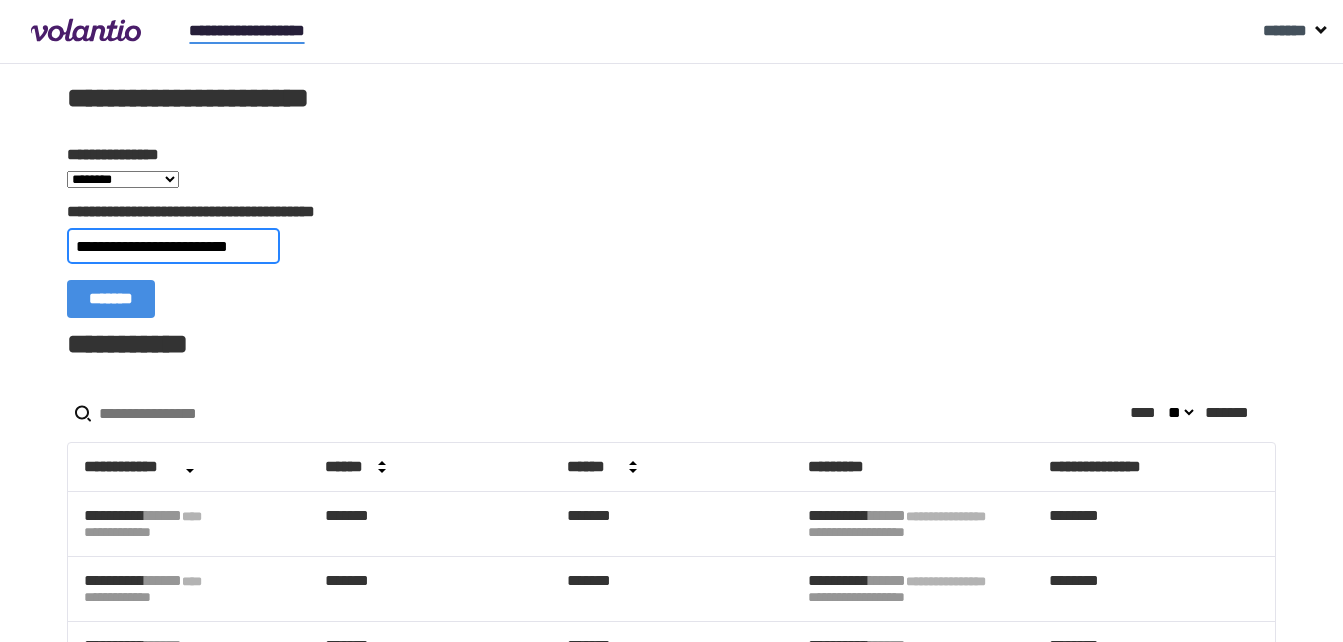 type on "**********" 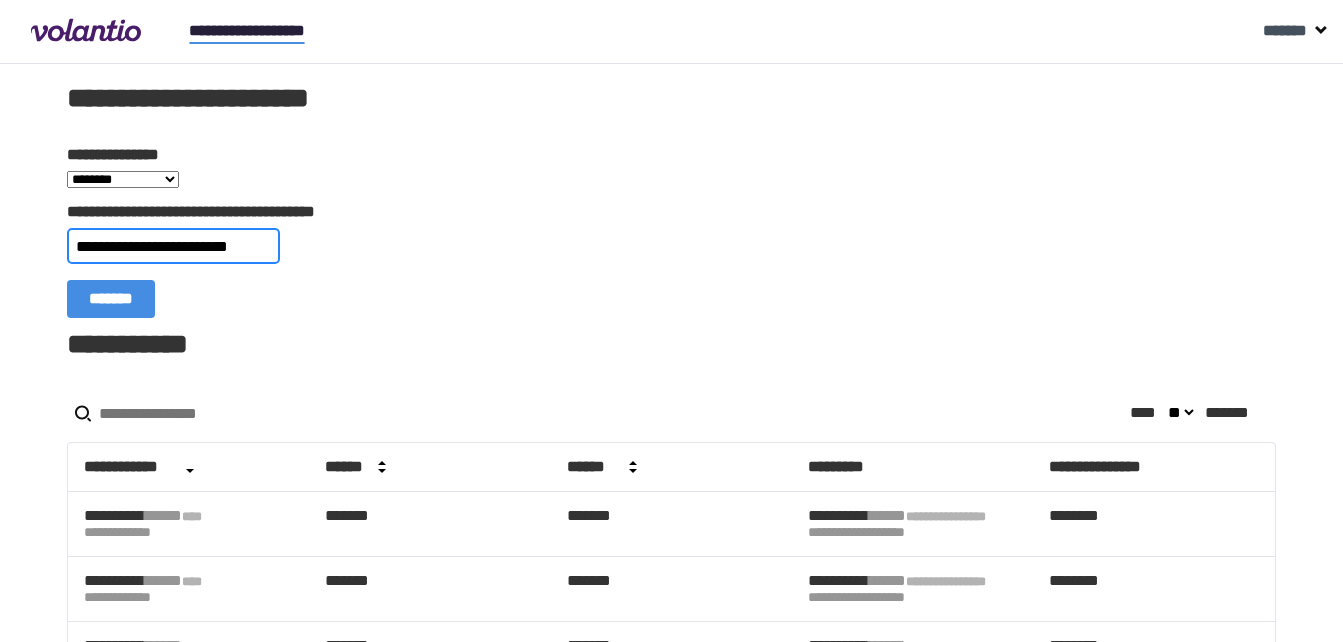 click on "*******" at bounding box center (111, 299) 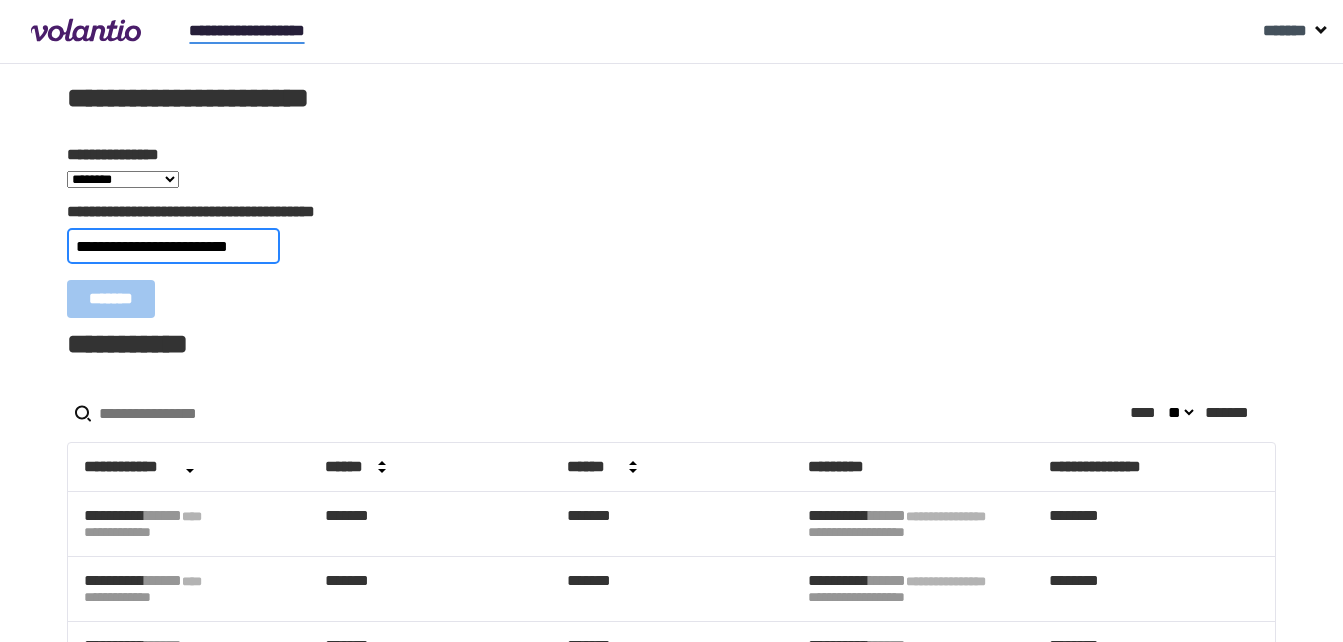 type 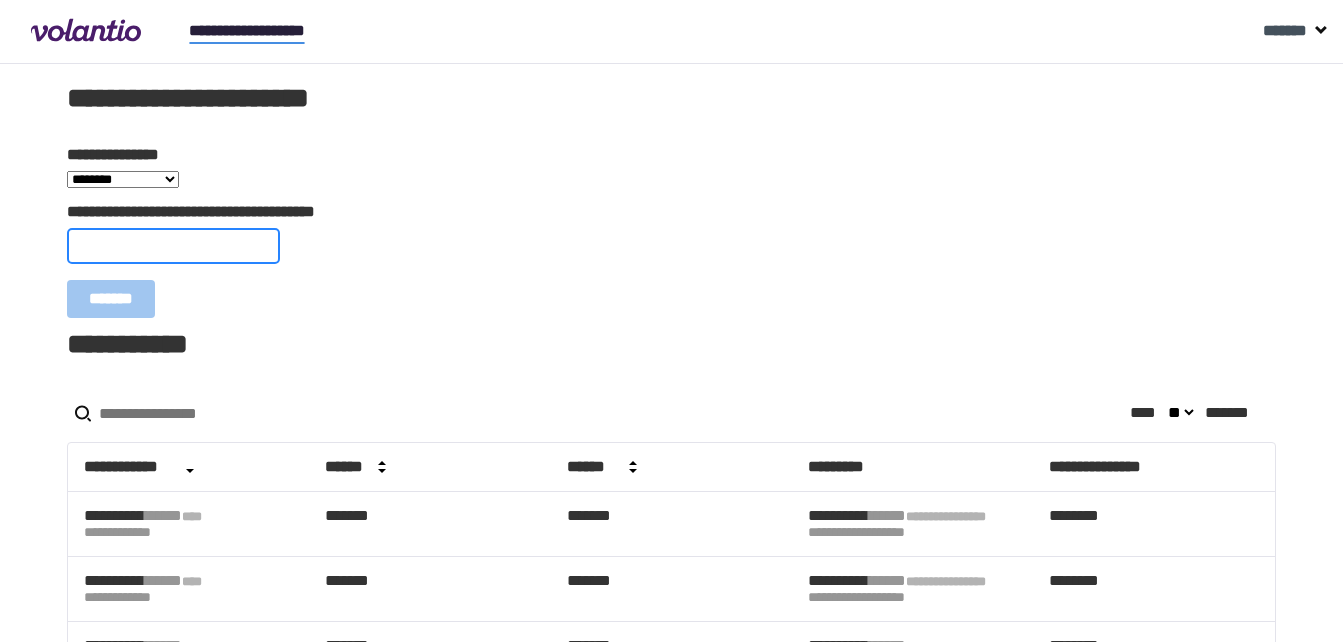 scroll, scrollTop: 0, scrollLeft: 0, axis: both 